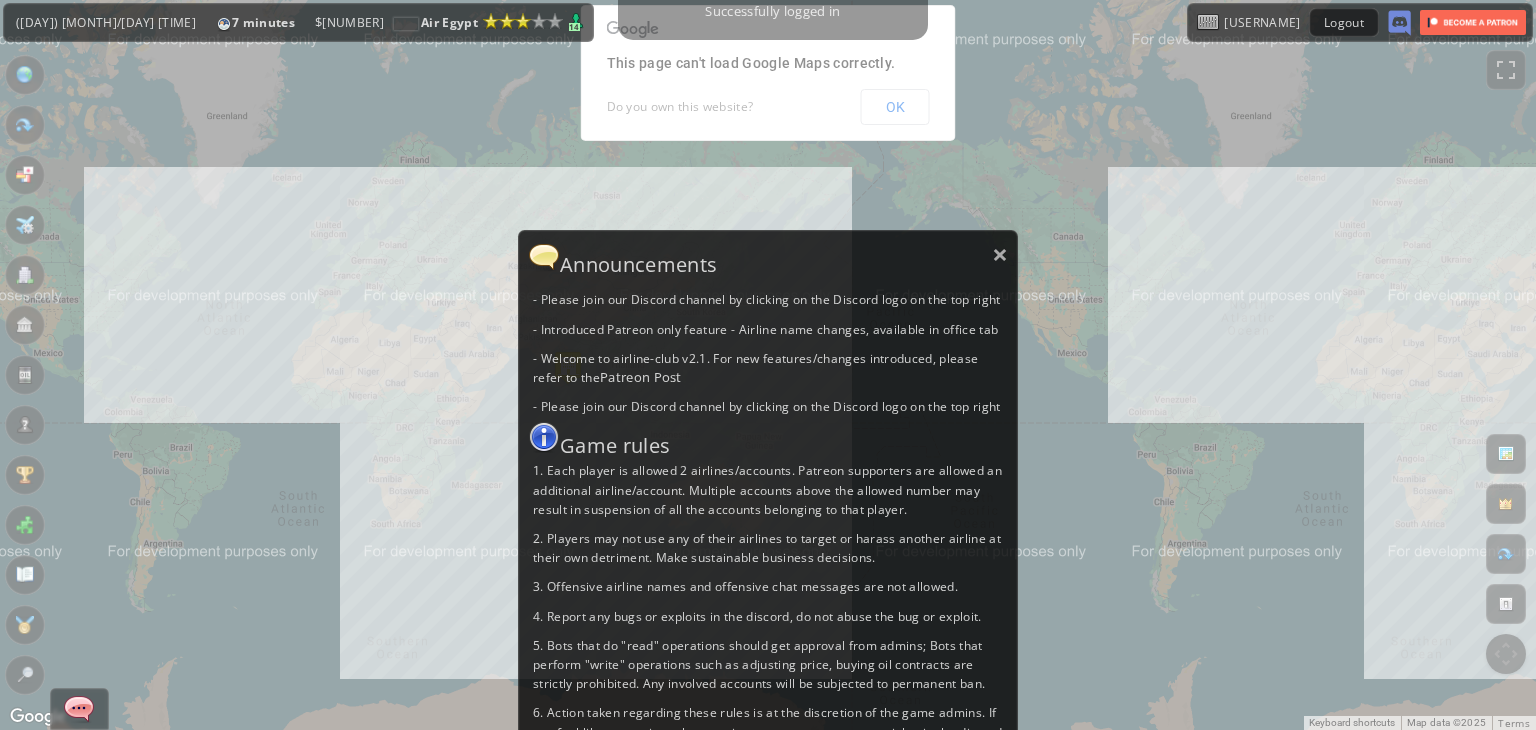 scroll, scrollTop: 0, scrollLeft: 0, axis: both 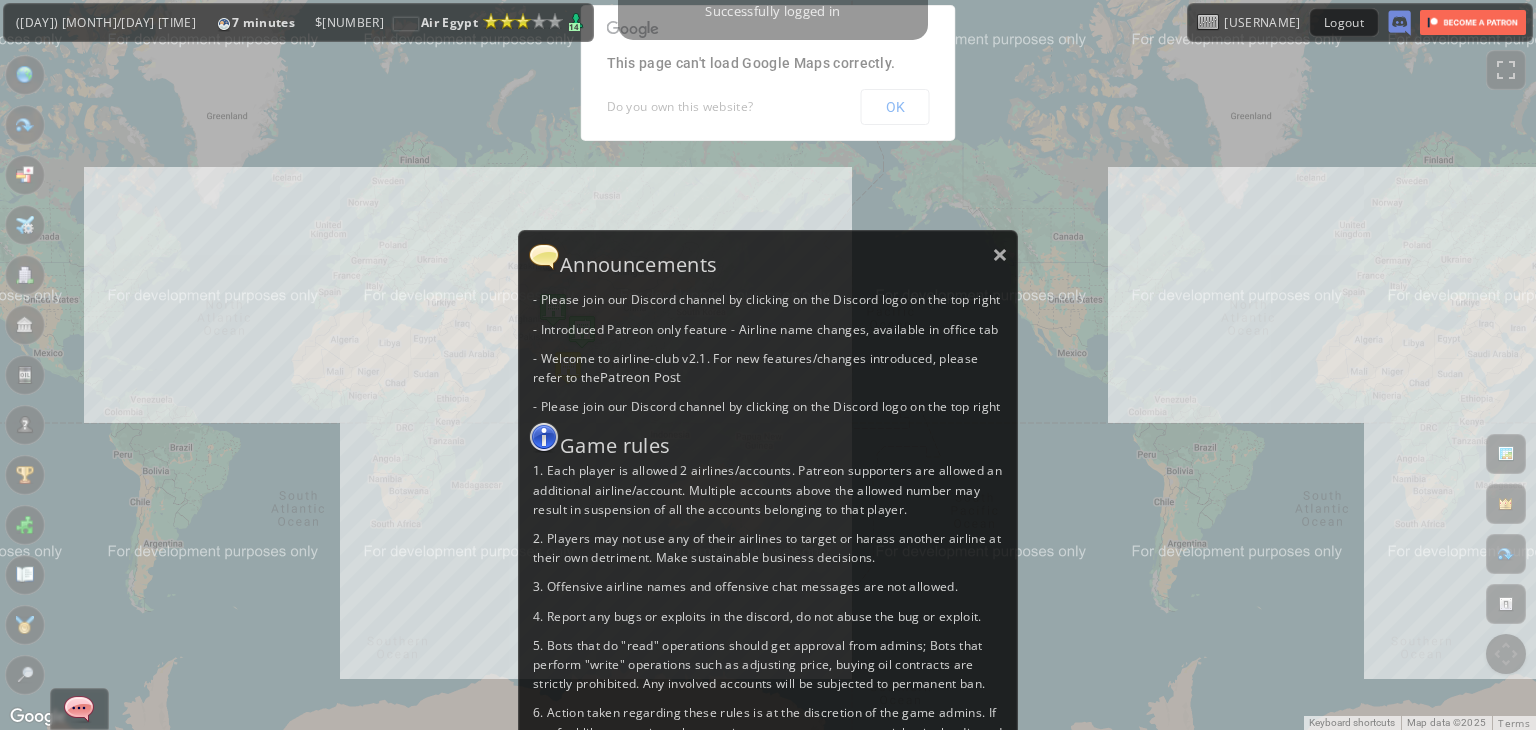 click on "Announcements" at bounding box center [768, 257] 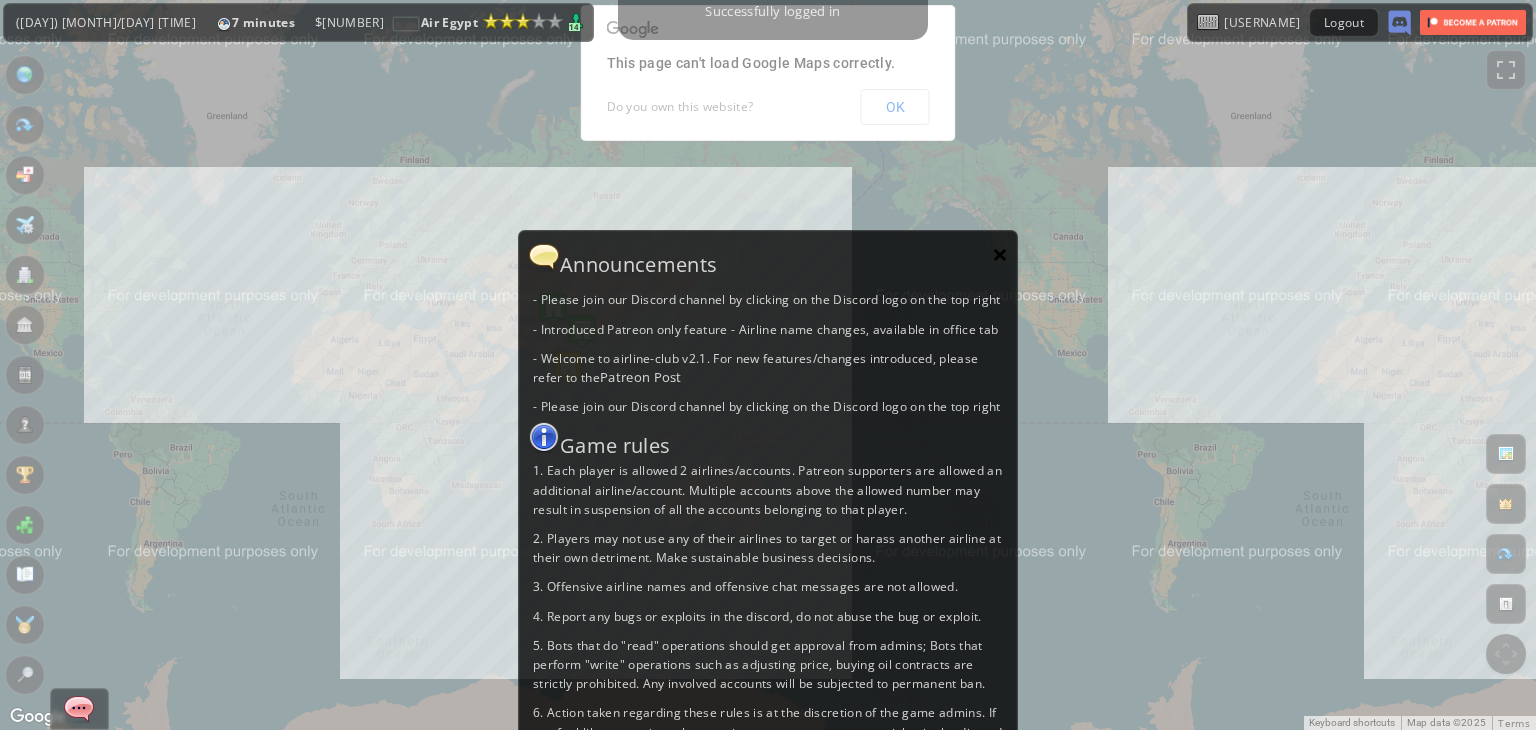 click on "×" at bounding box center (1000, 254) 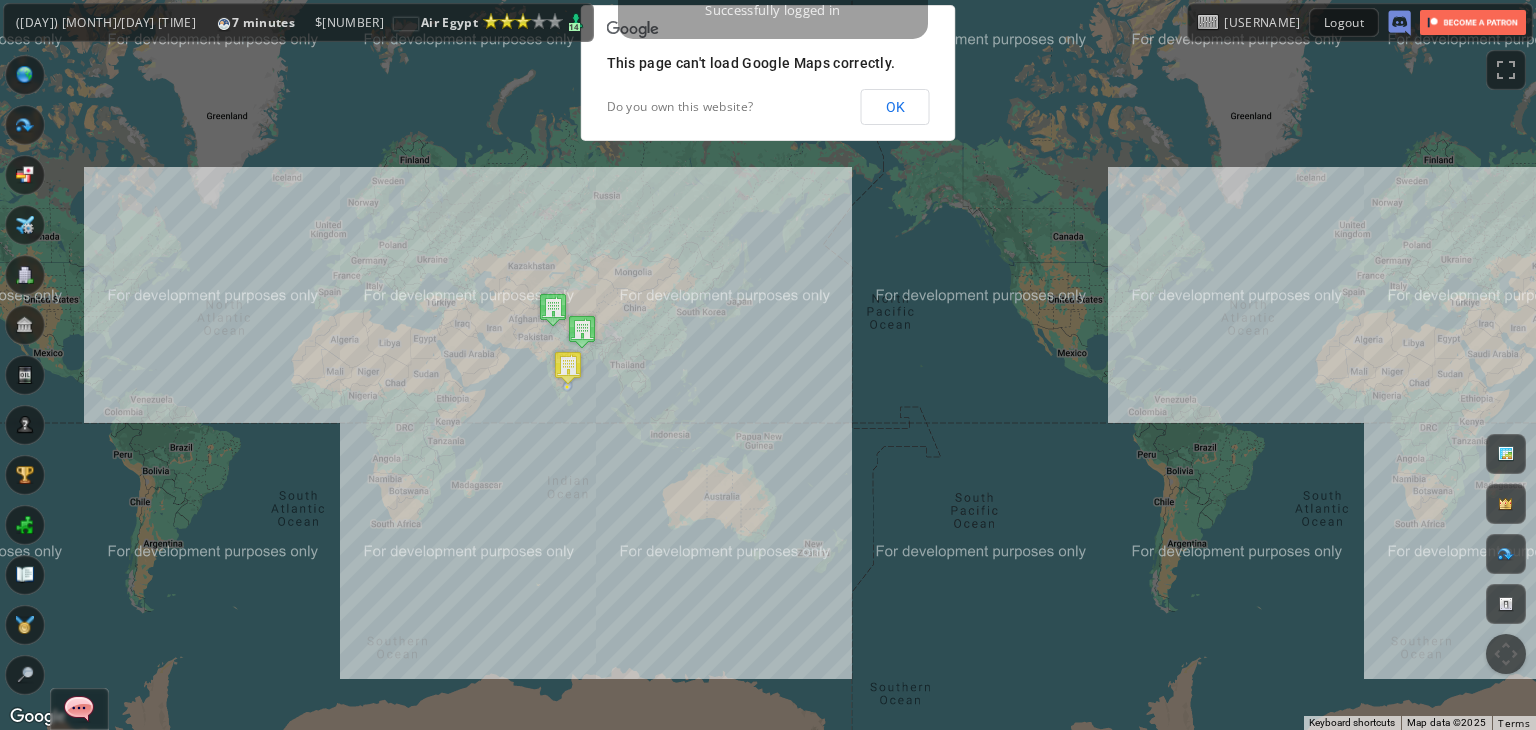 drag, startPoint x: 878, startPoint y: 96, endPoint x: 867, endPoint y: 96, distance: 11 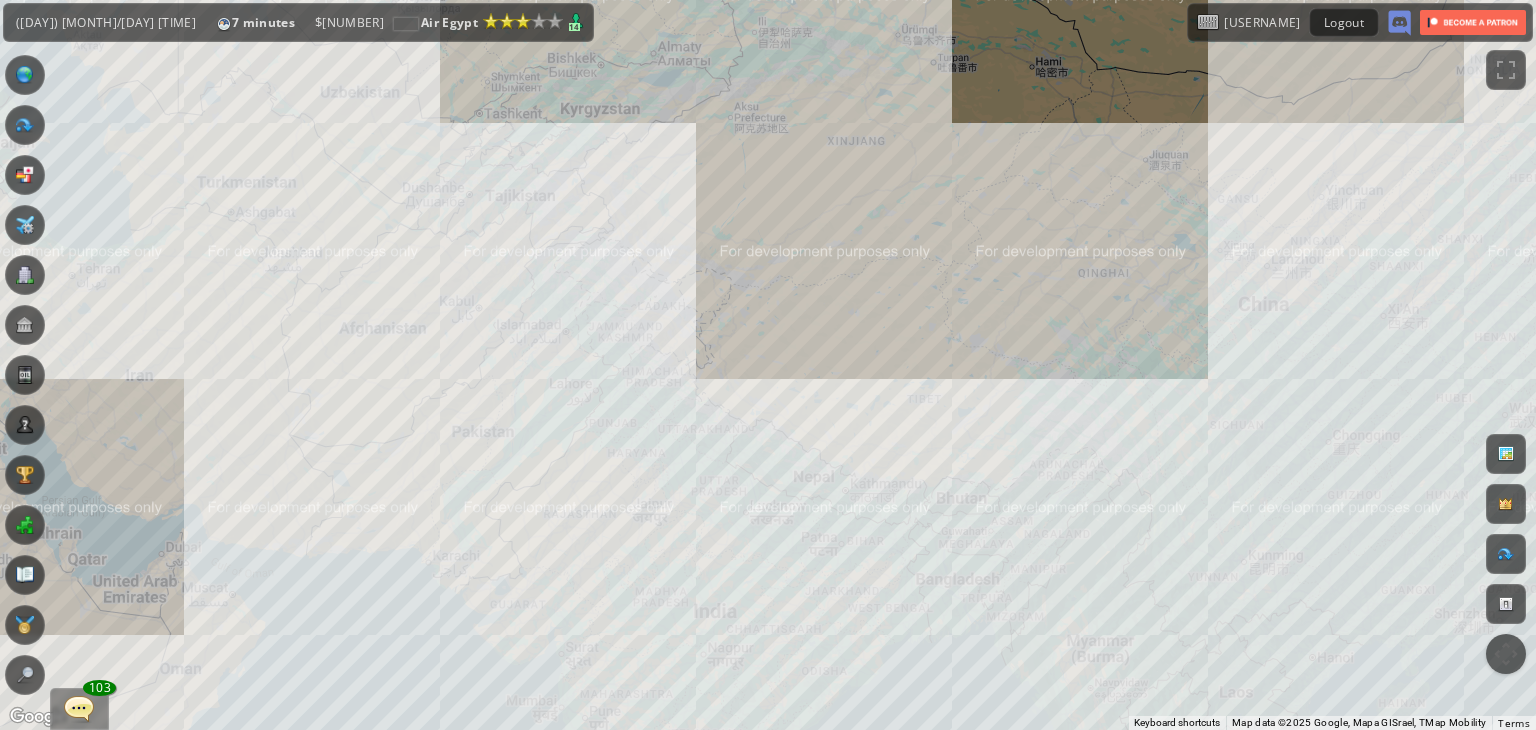 drag, startPoint x: 556, startPoint y: 303, endPoint x: 1280, endPoint y: 531, distance: 759.05206 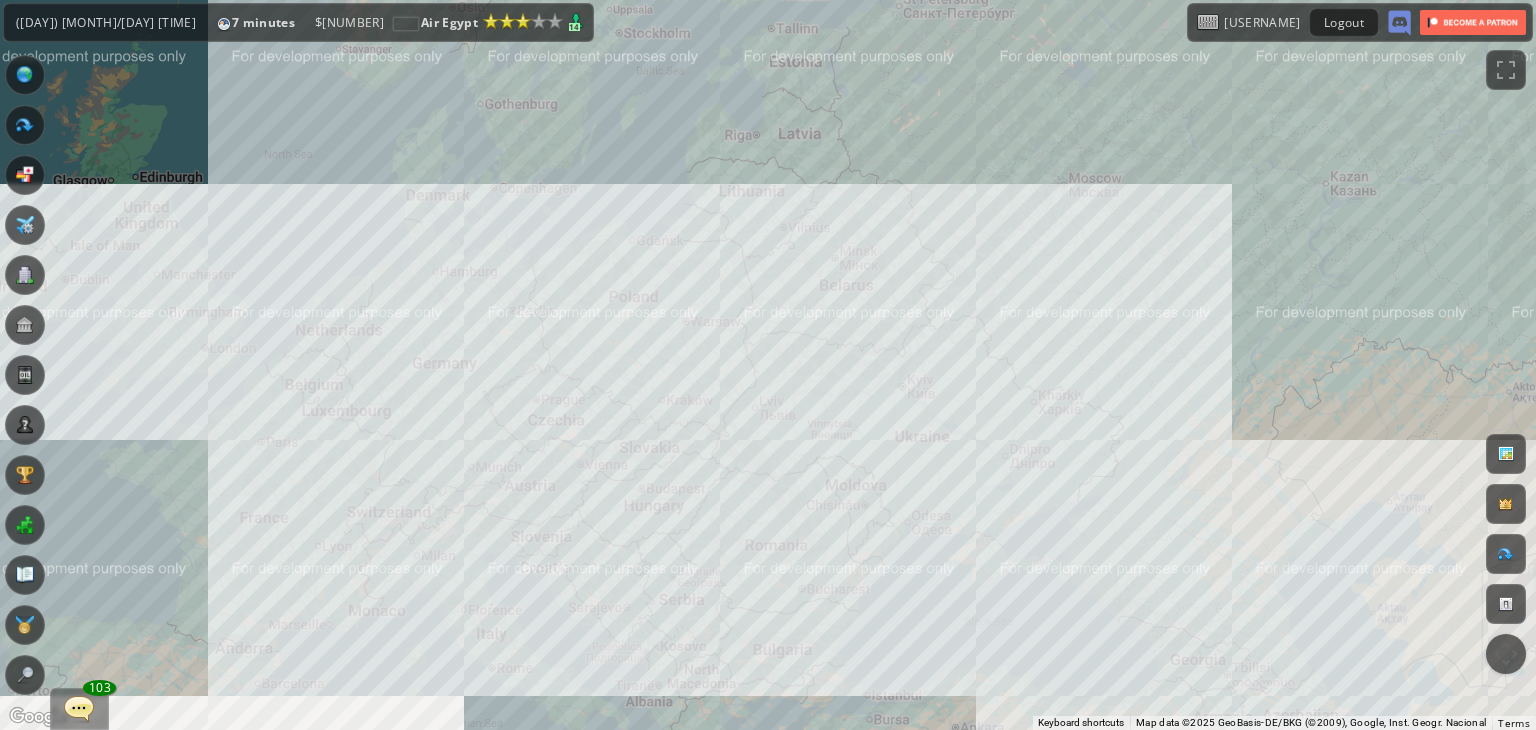 drag, startPoint x: 1232, startPoint y: 602, endPoint x: 915, endPoint y: 317, distance: 426.27927 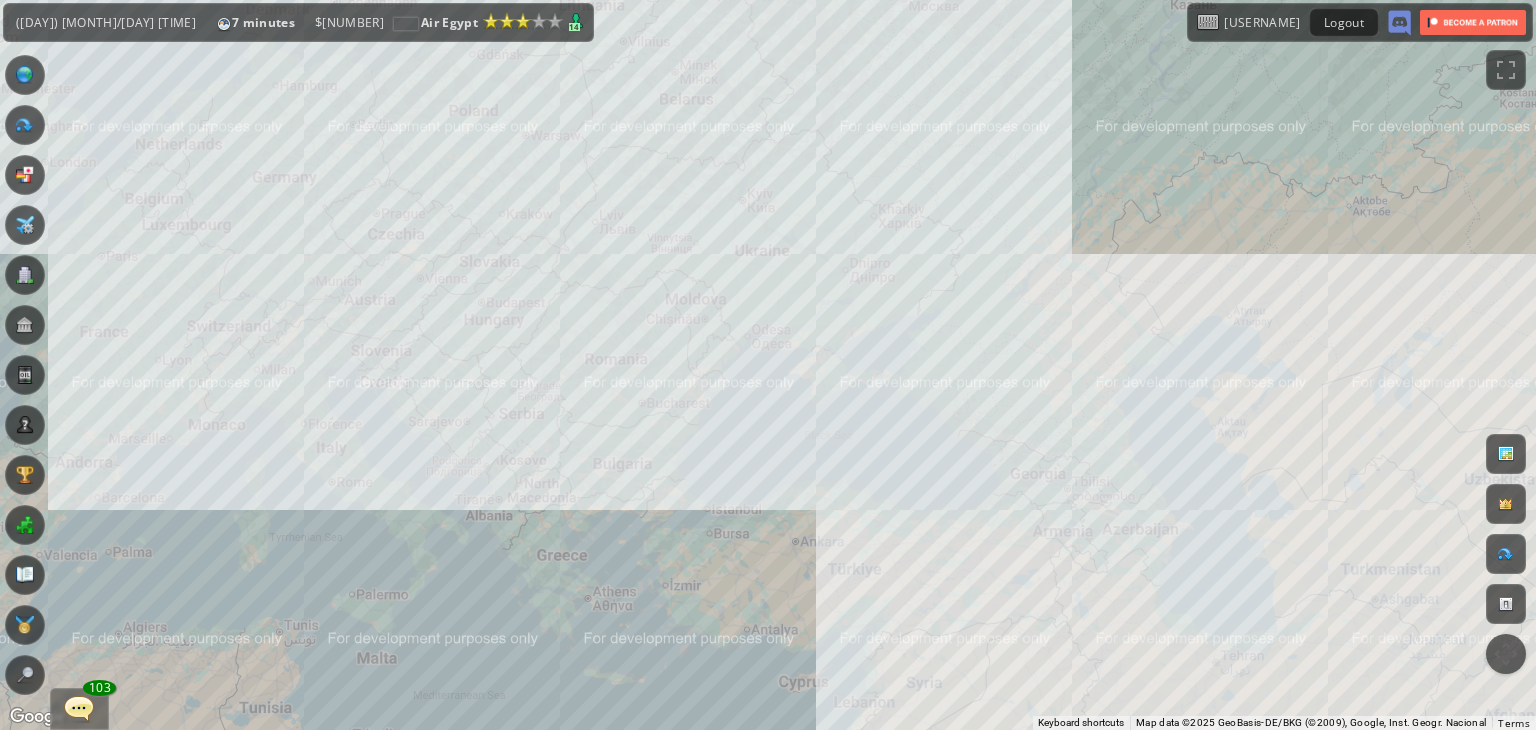 click on "To navigate, press the arrow keys." at bounding box center [768, 365] 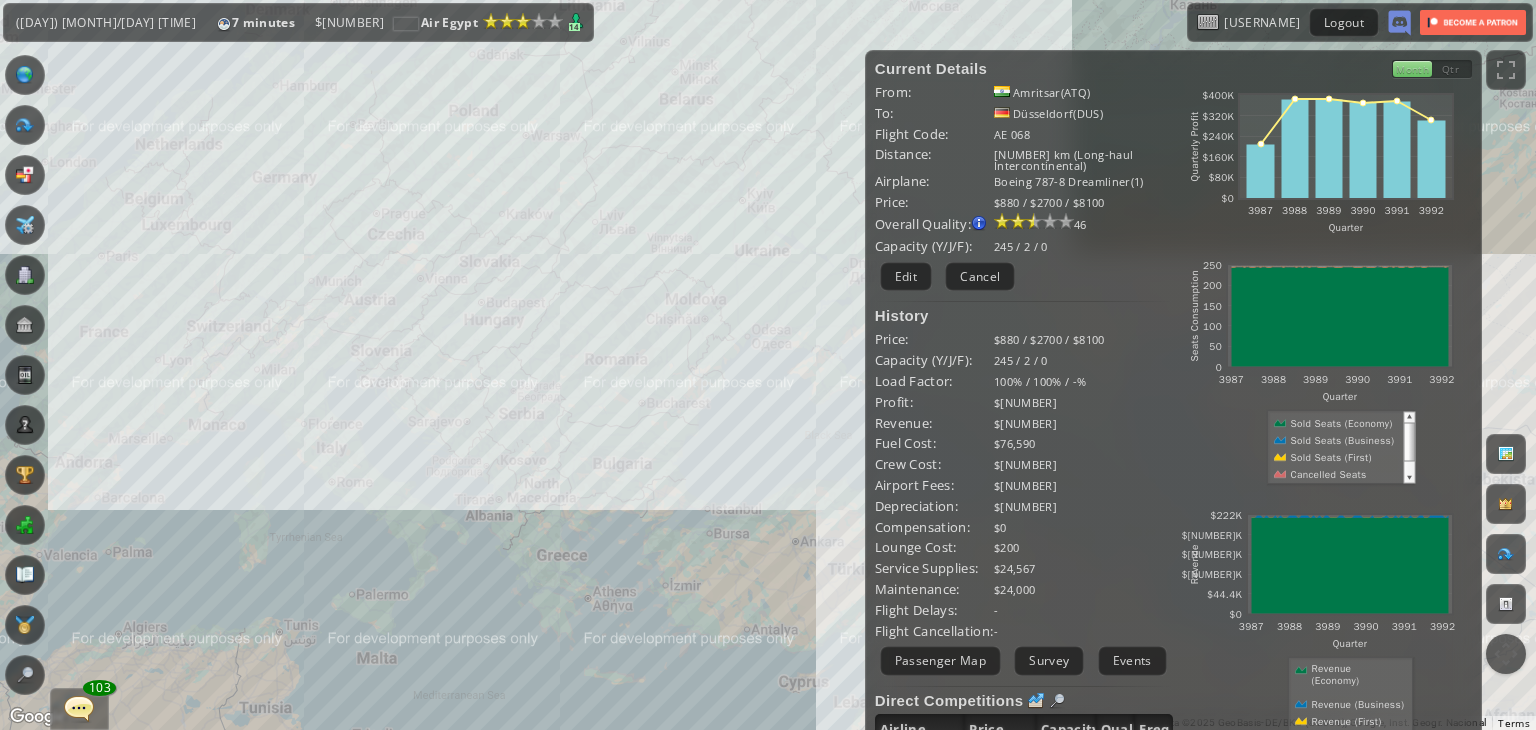 click on "To navigate, press the arrow keys." at bounding box center [768, 365] 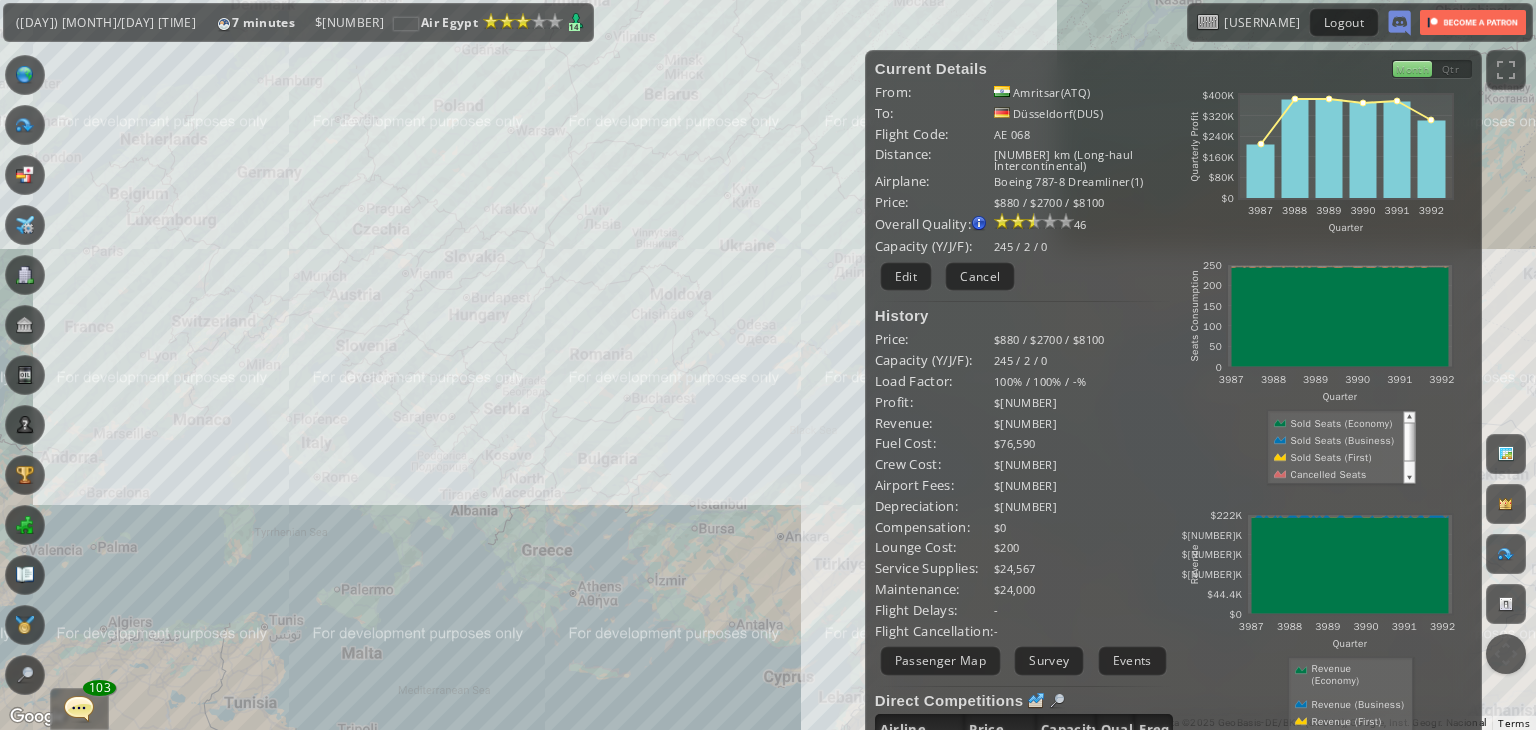 click on "To navigate, press the arrow keys." at bounding box center (768, 365) 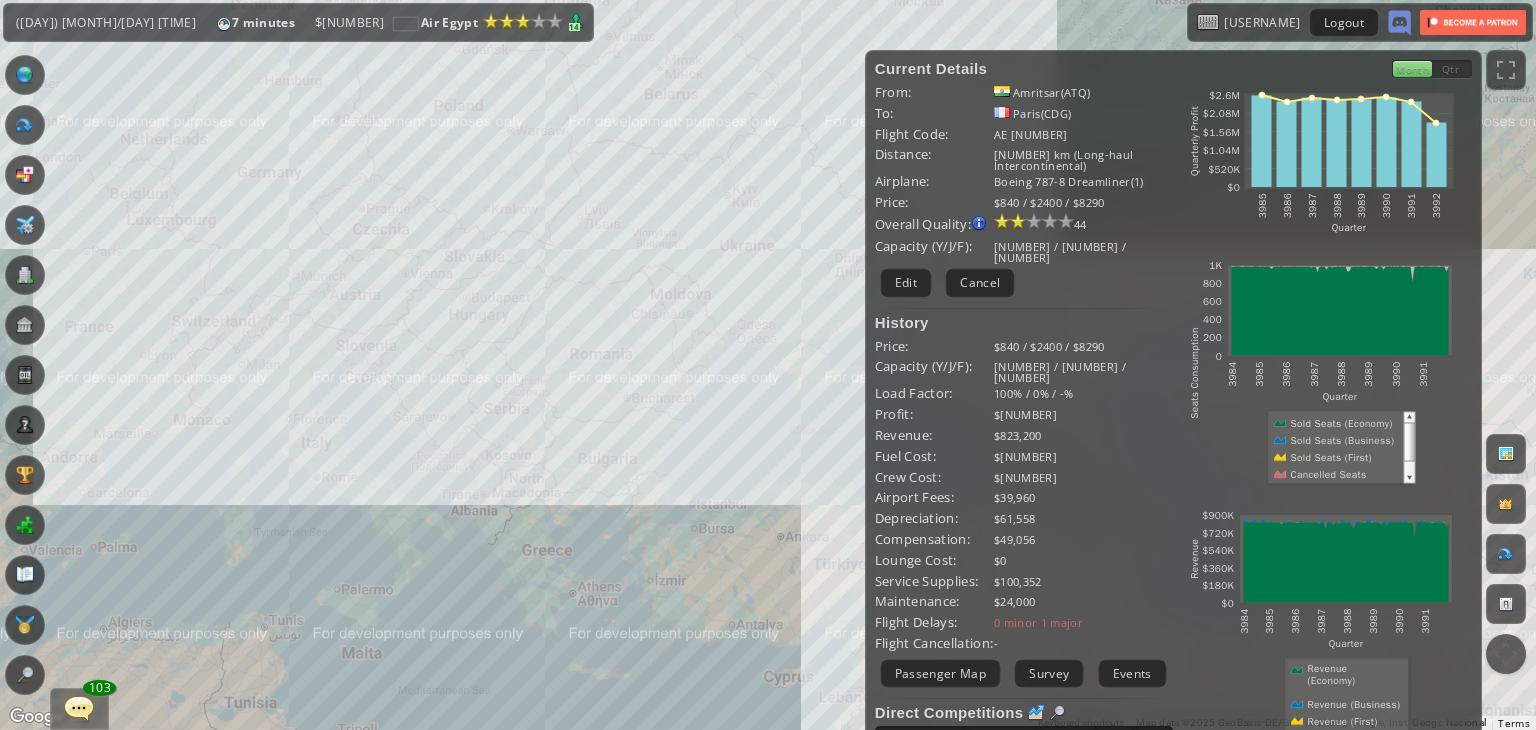 click on "To navigate, press the arrow keys." at bounding box center [768, 365] 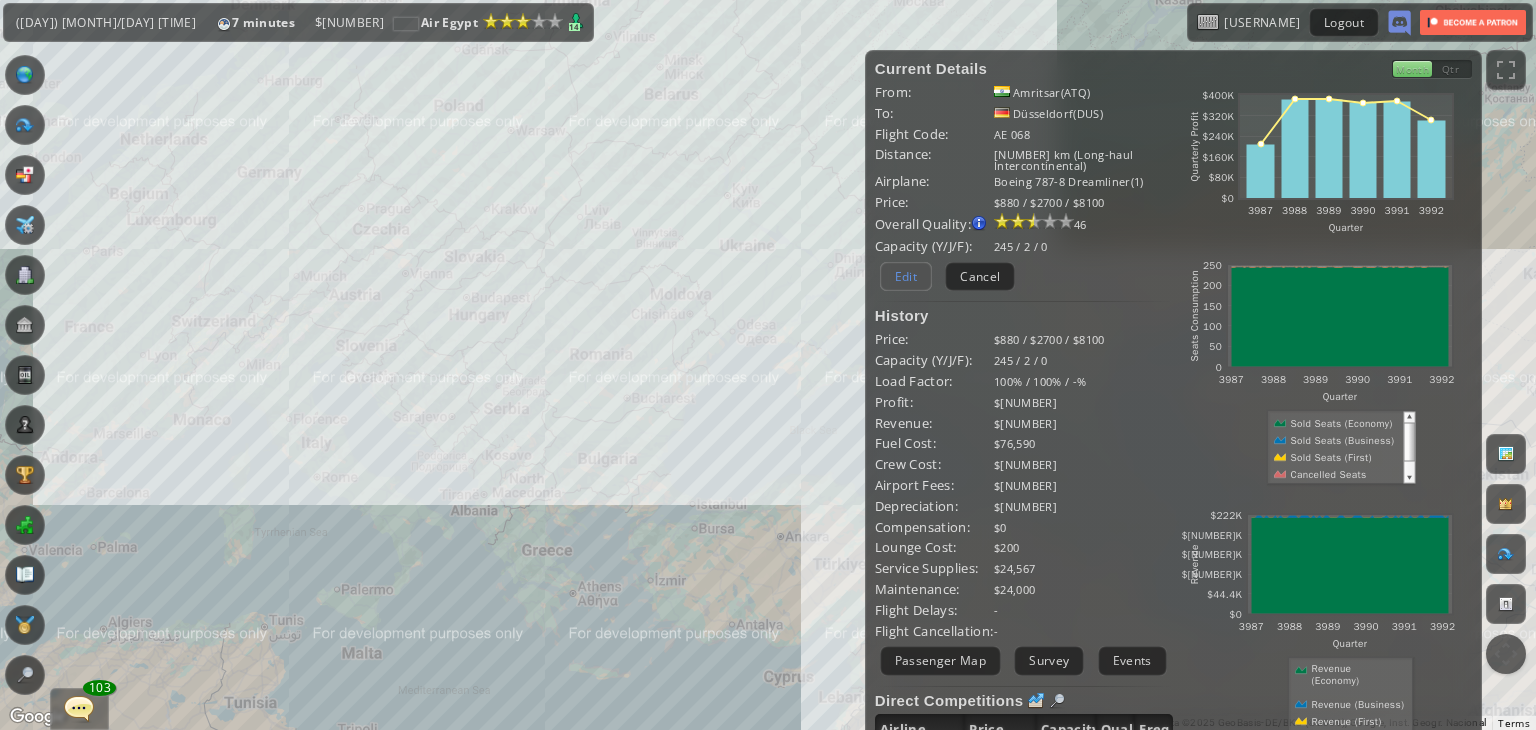 click on "Edit" at bounding box center [906, 276] 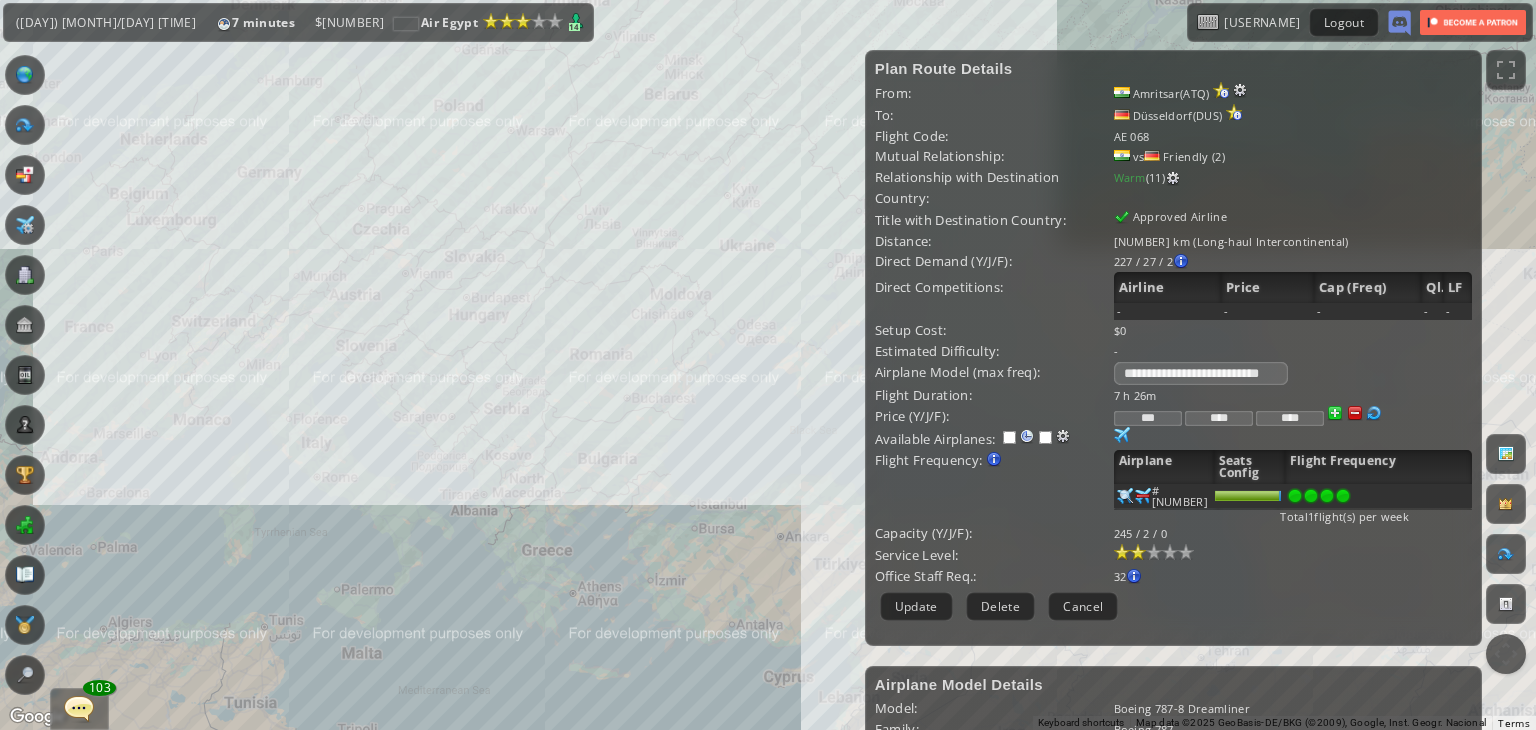 click at bounding box center [1343, 496] 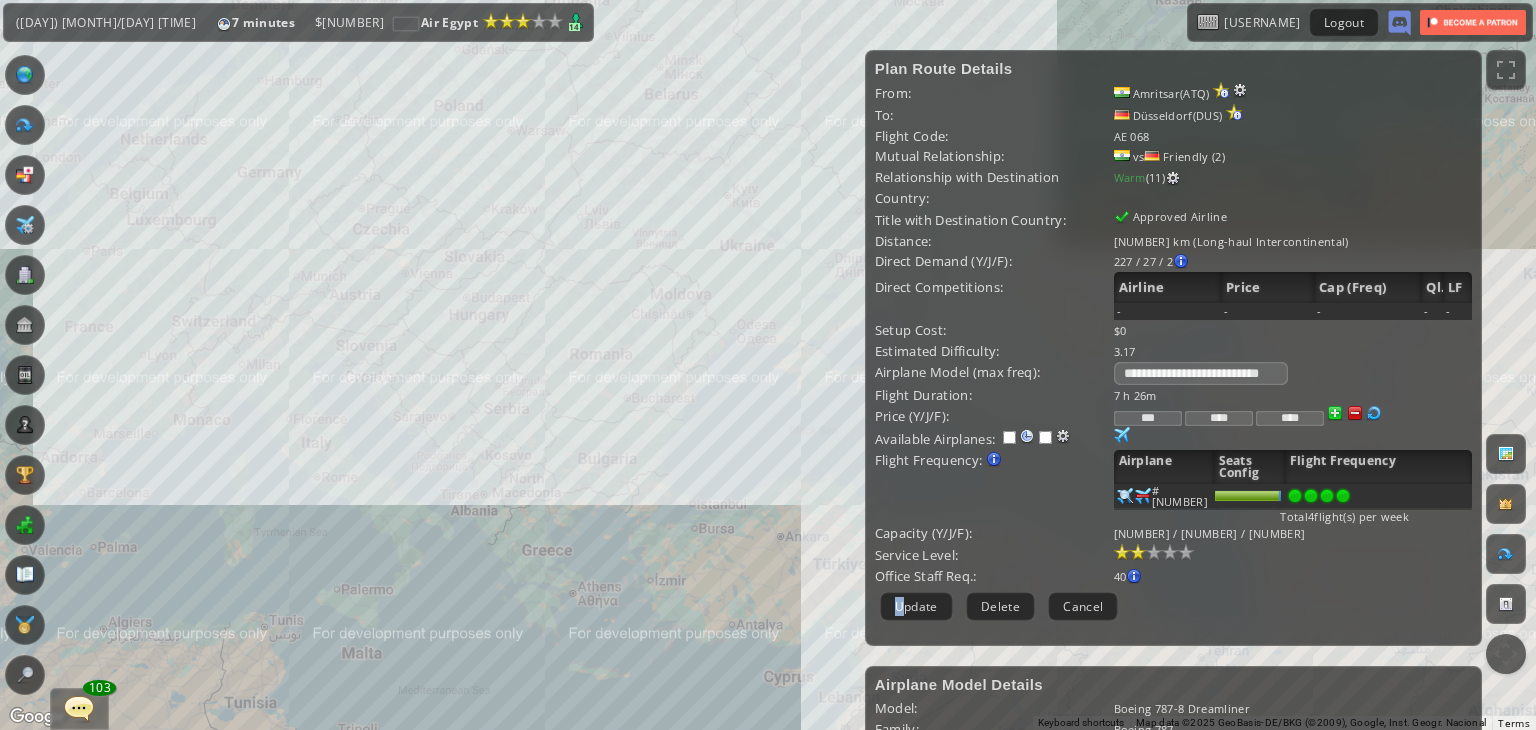 click on "Update" at bounding box center (916, 606) 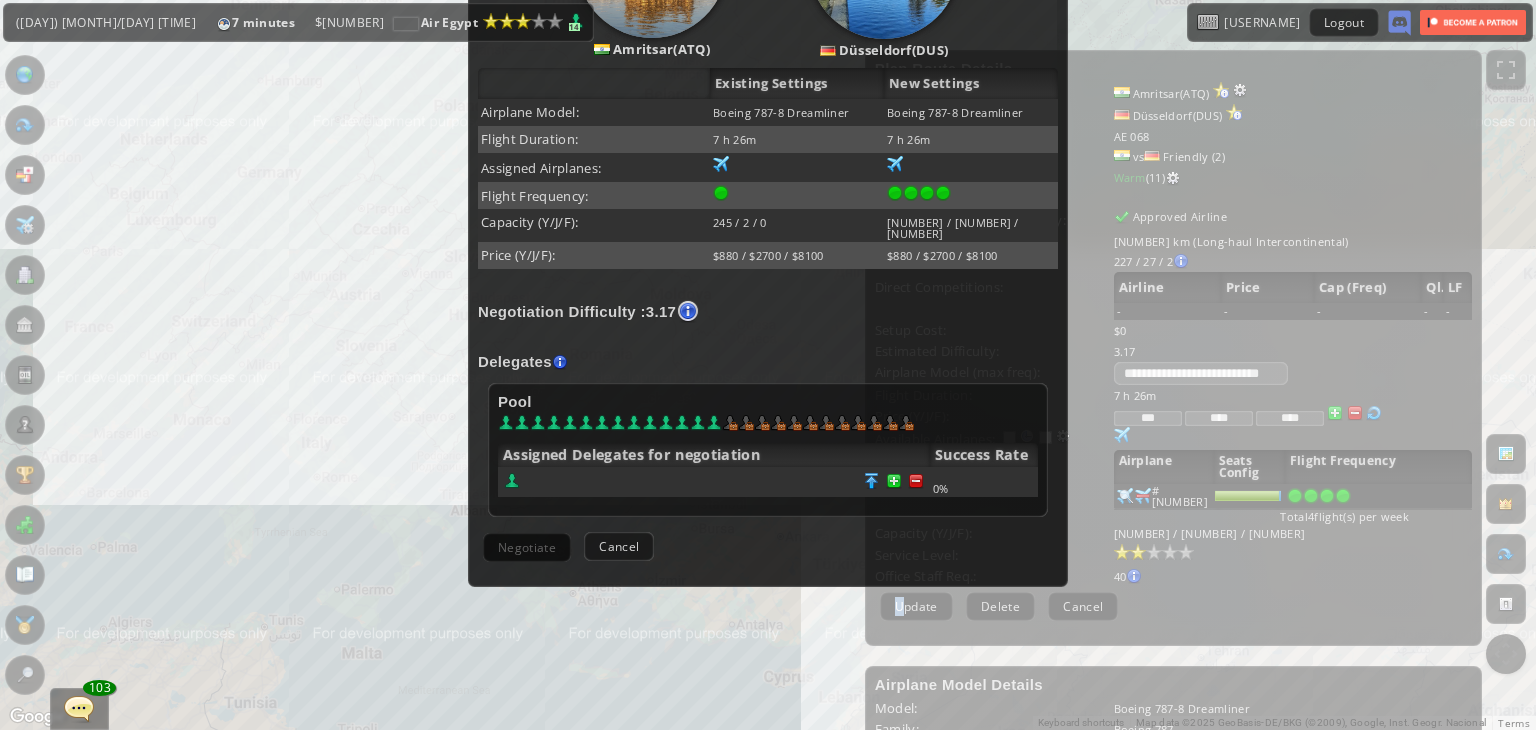 scroll, scrollTop: 400, scrollLeft: 0, axis: vertical 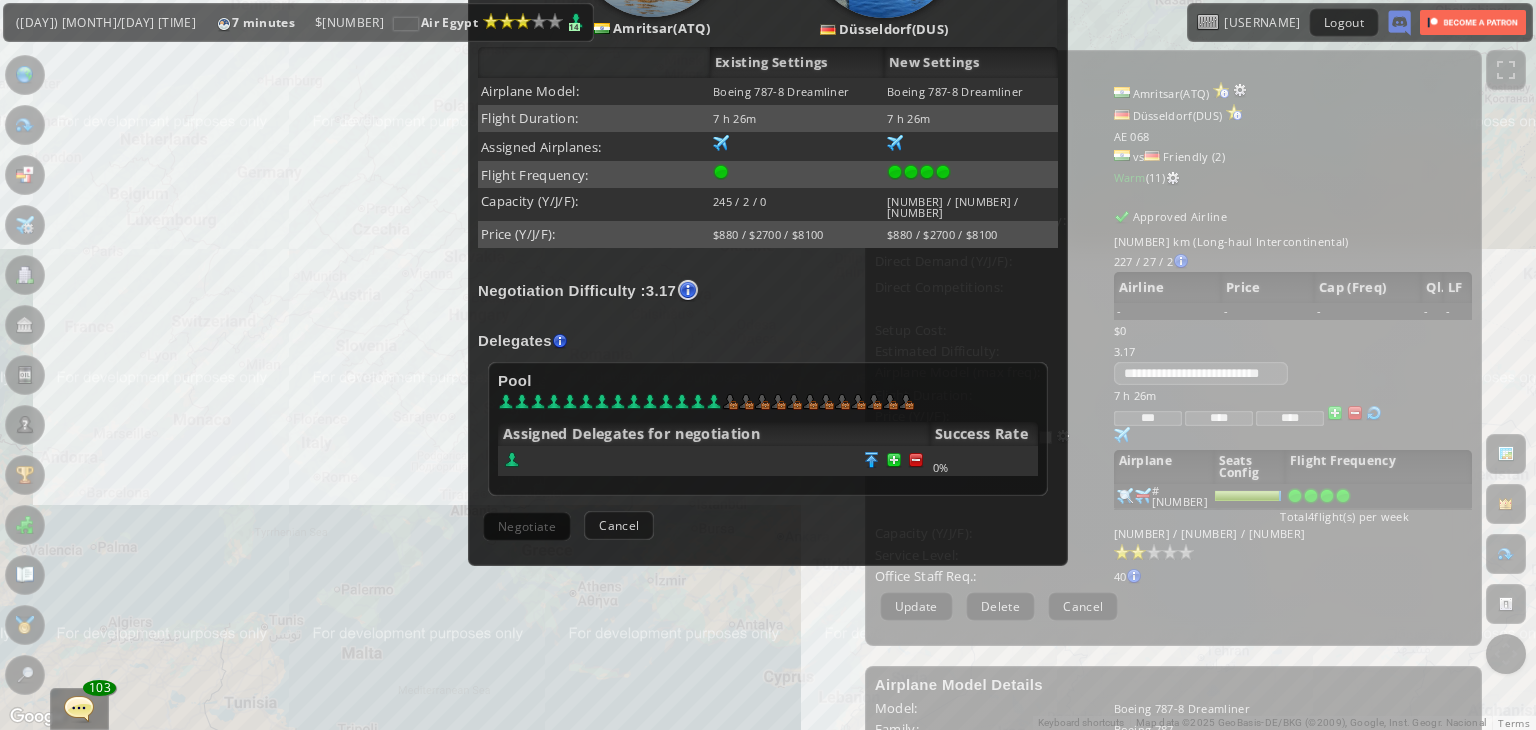 click at bounding box center [714, 461] 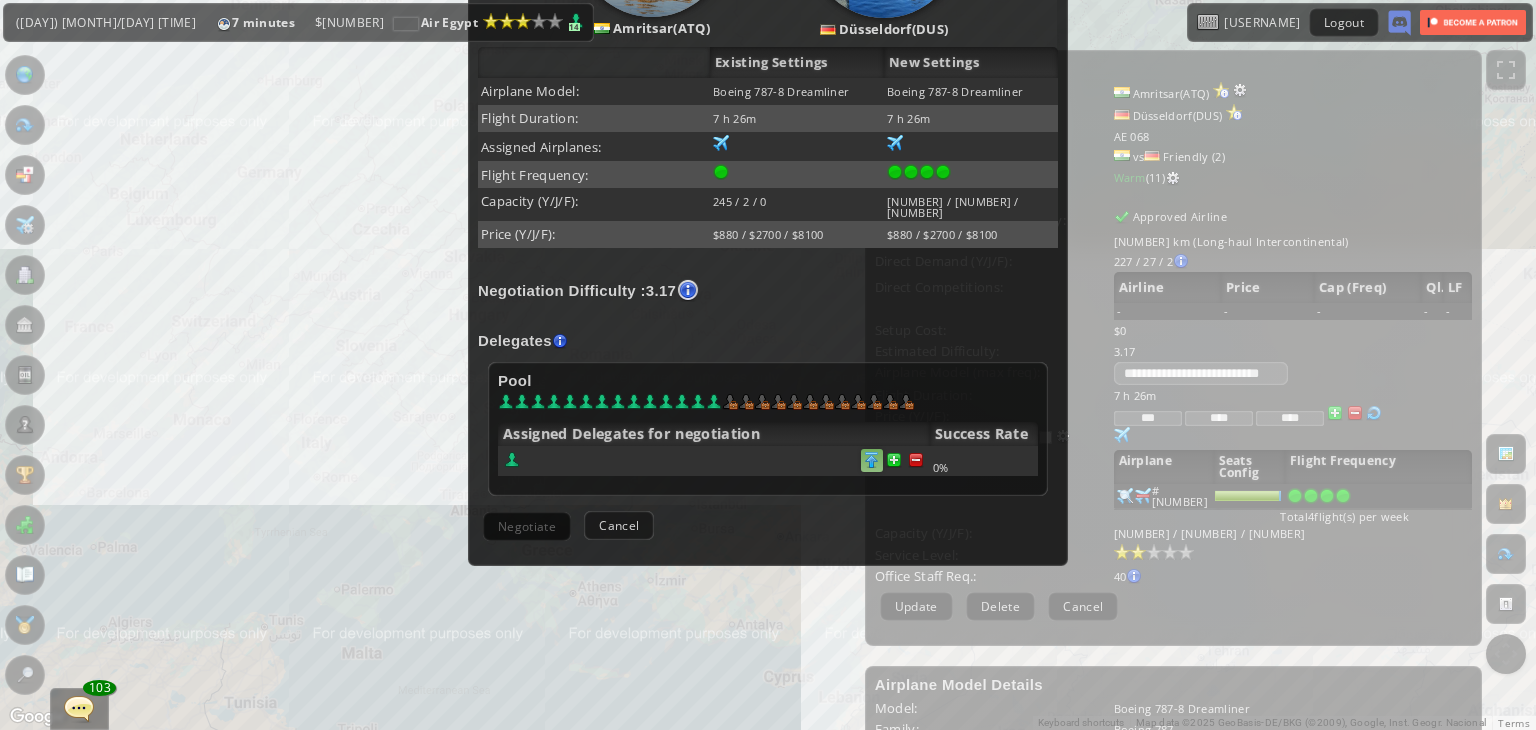 click at bounding box center (916, 460) 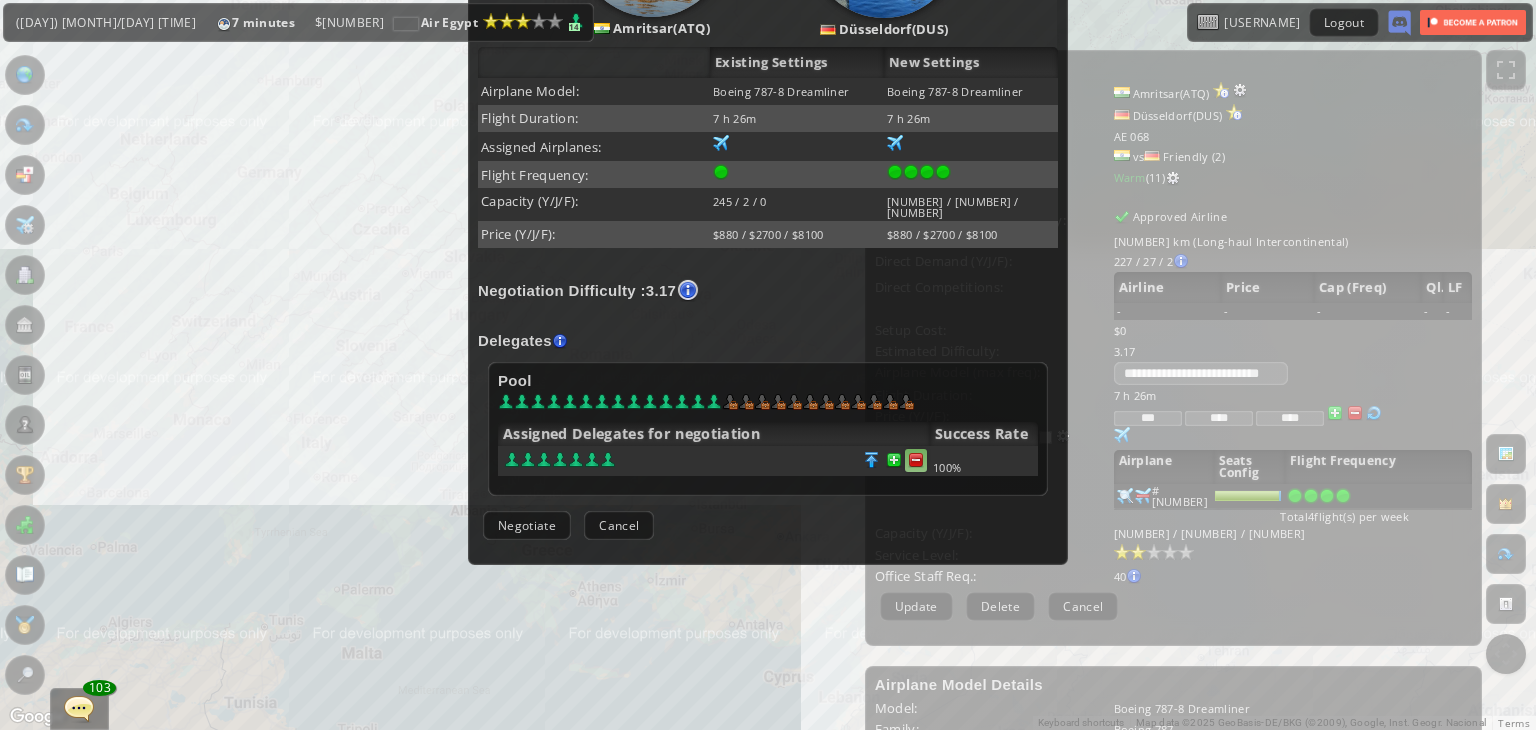 click at bounding box center (916, 460) 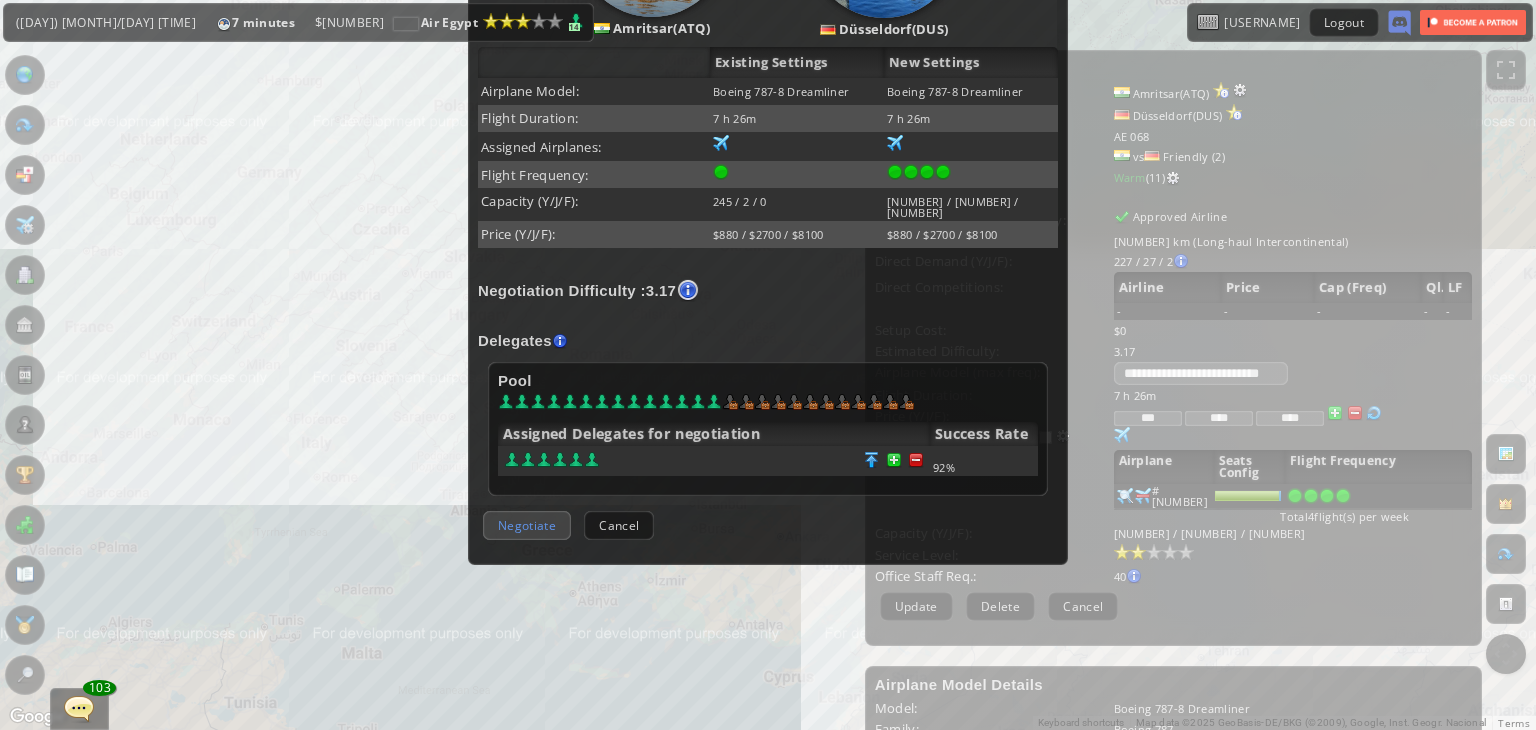 click on "Negotiate" at bounding box center (527, 525) 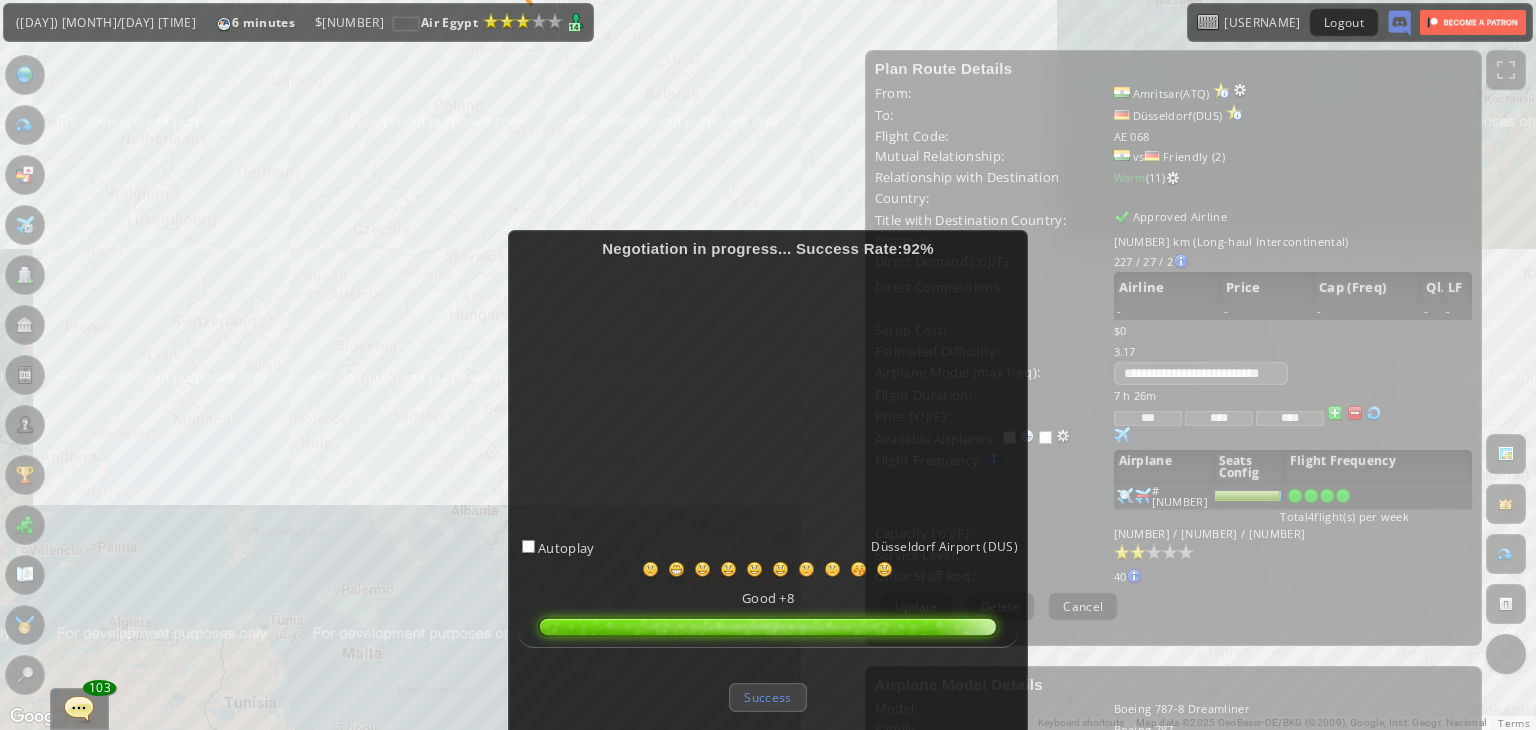 click on "Success" at bounding box center [767, 697] 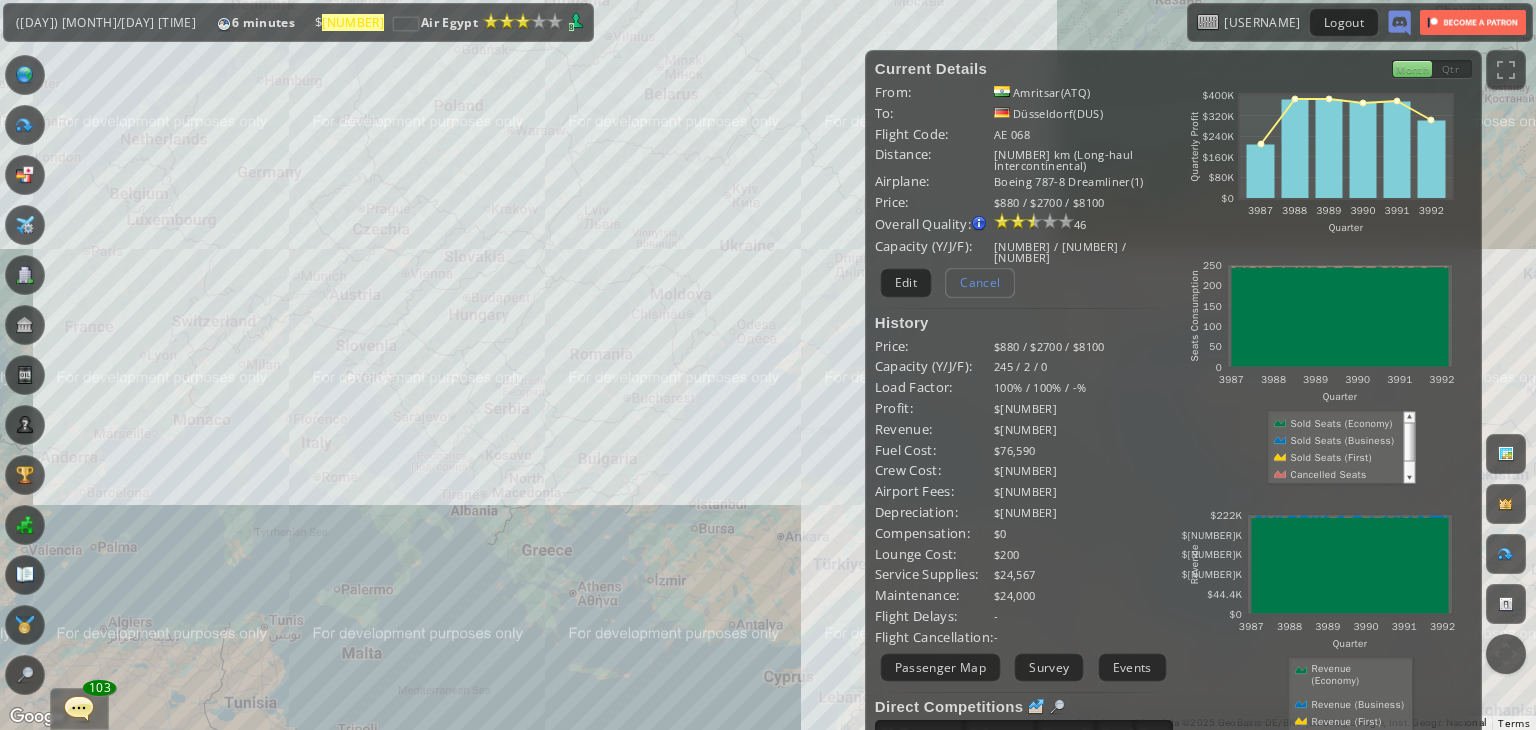 click on "Cancel" at bounding box center (980, 282) 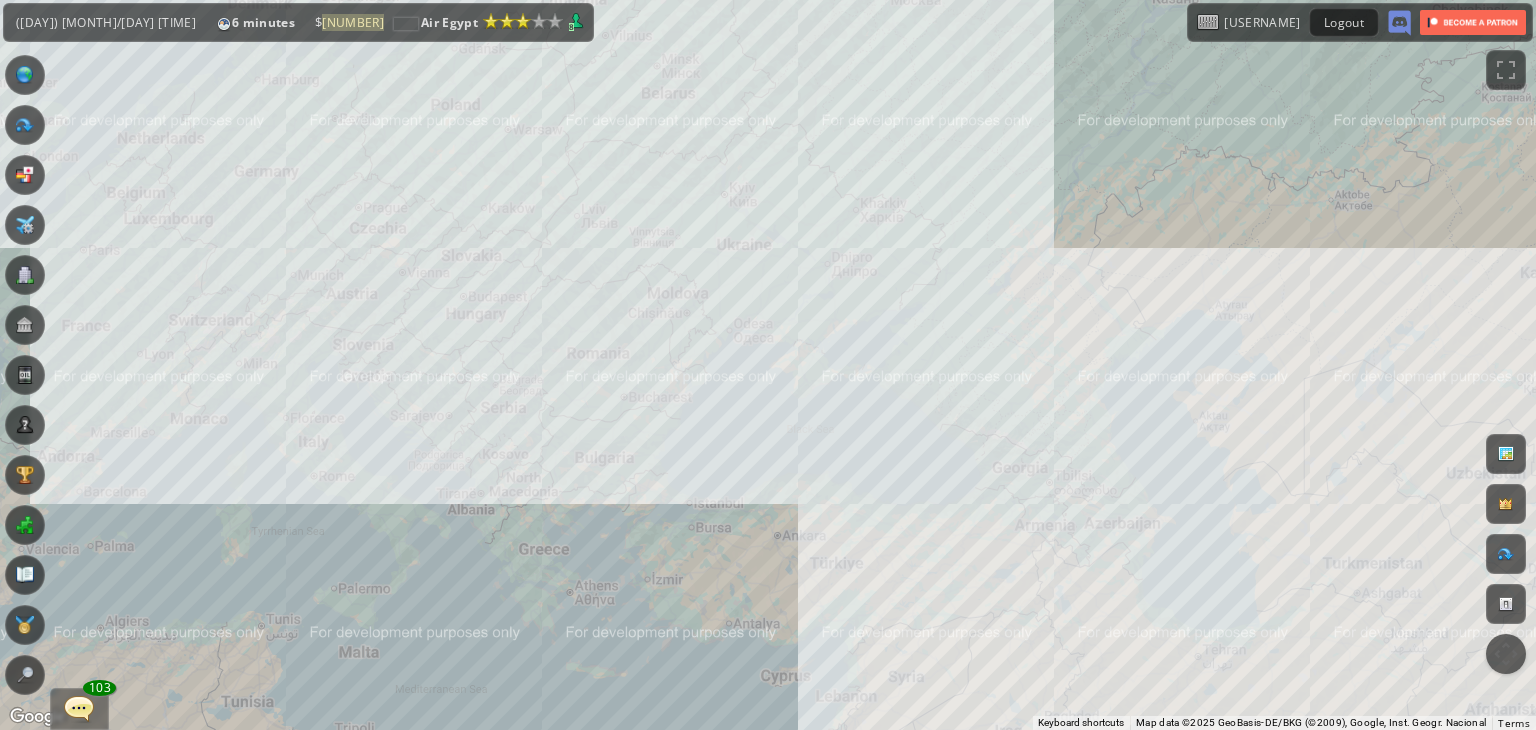 drag, startPoint x: 1323, startPoint y: 328, endPoint x: 721, endPoint y: 204, distance: 614.6381 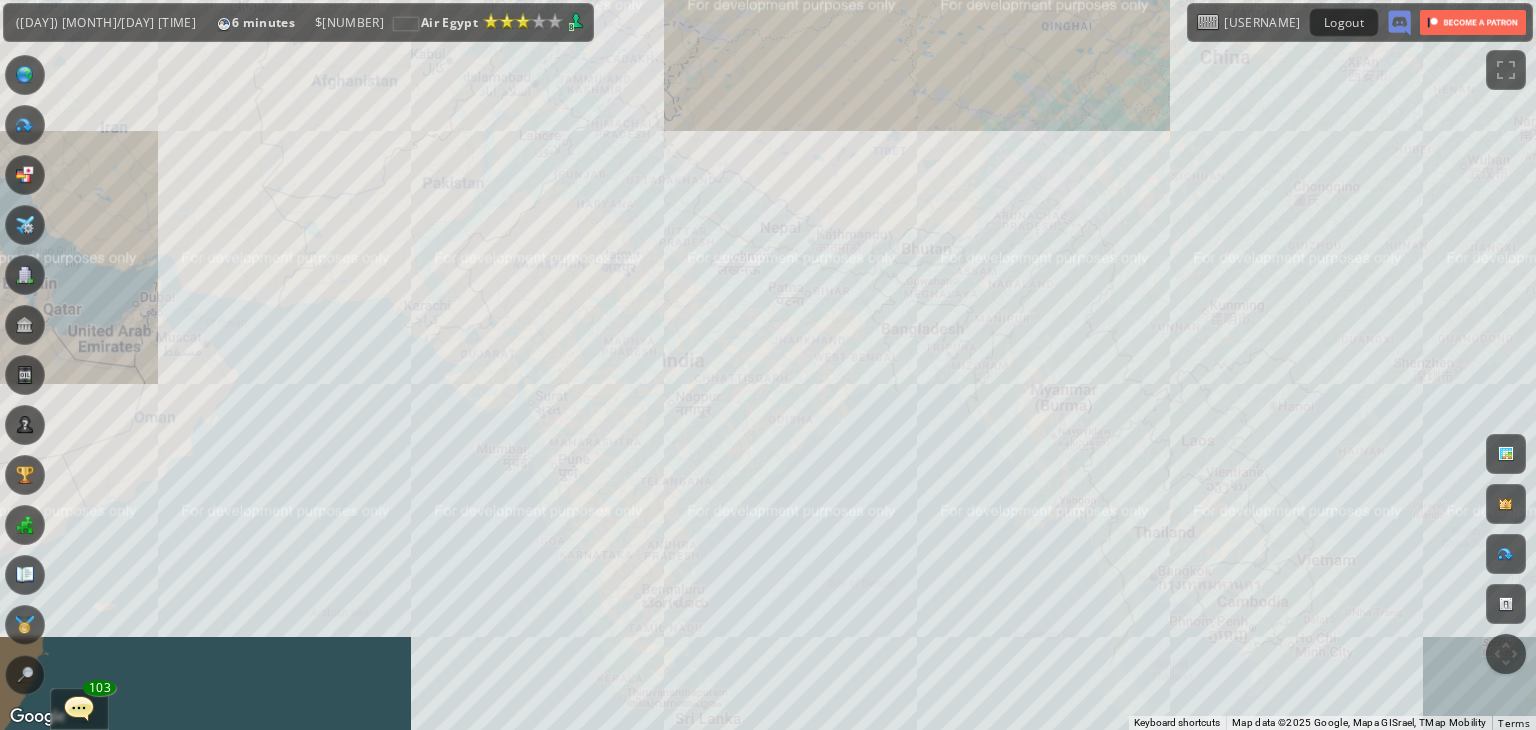 click on "To navigate, press the arrow keys." at bounding box center [768, 365] 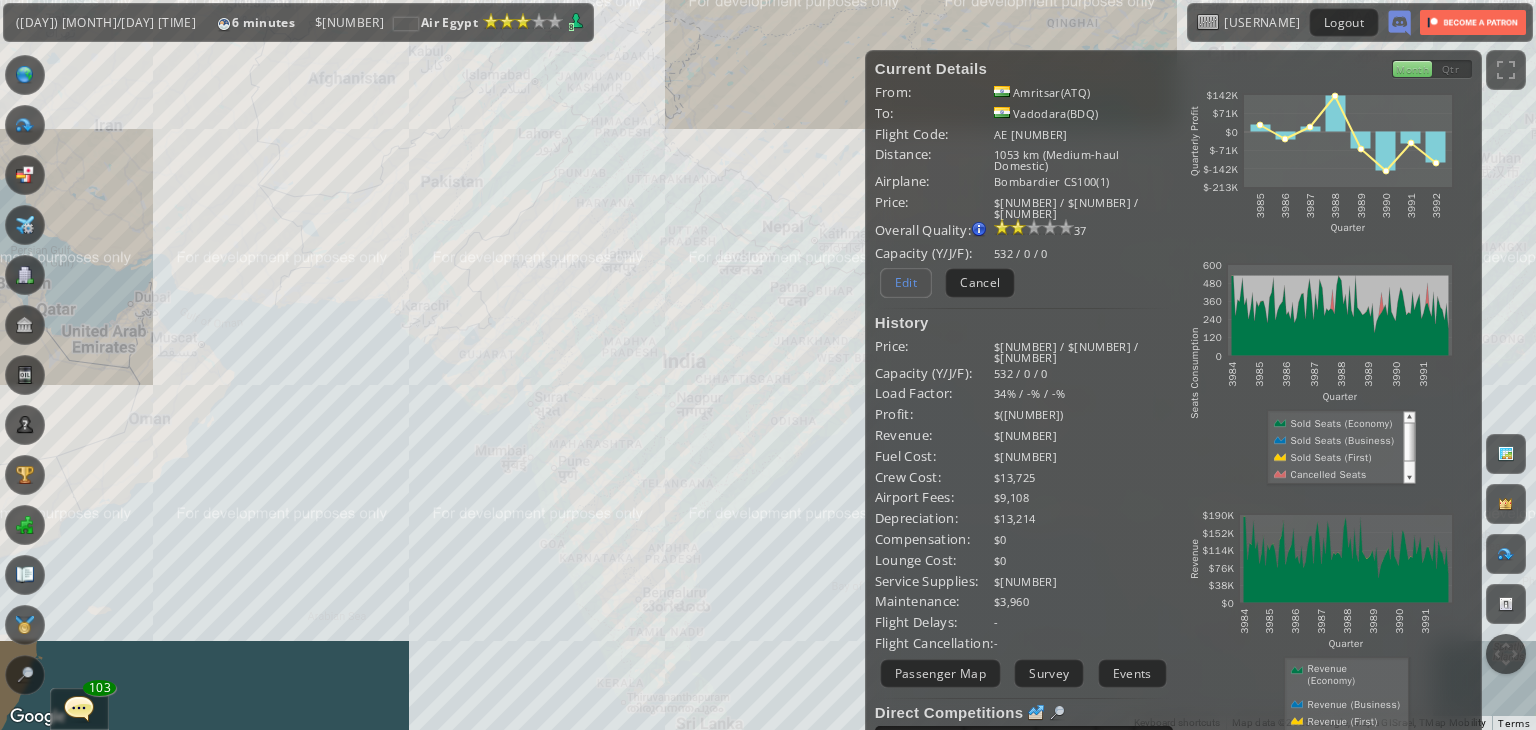 click on "Edit" at bounding box center [906, 282] 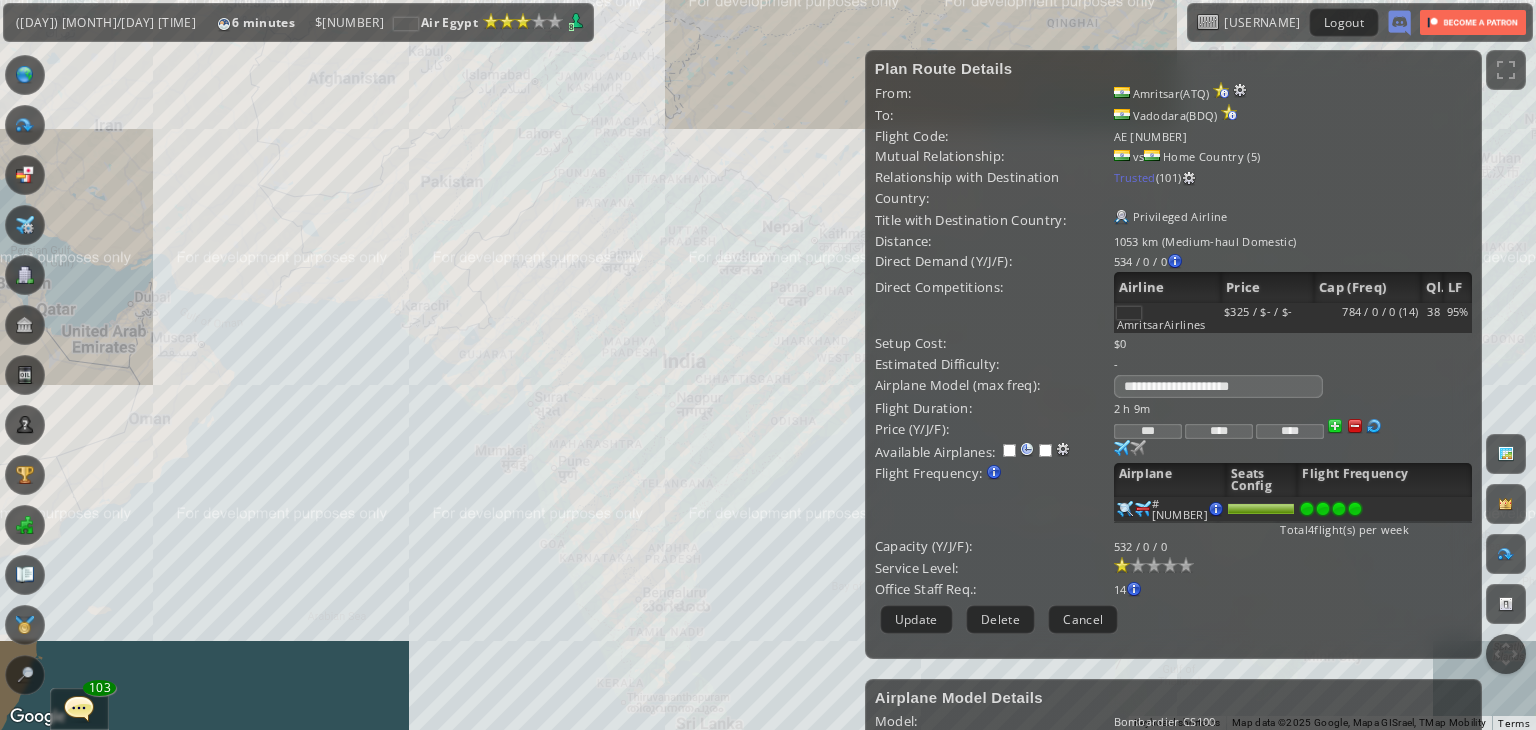 click at bounding box center [1374, 426] 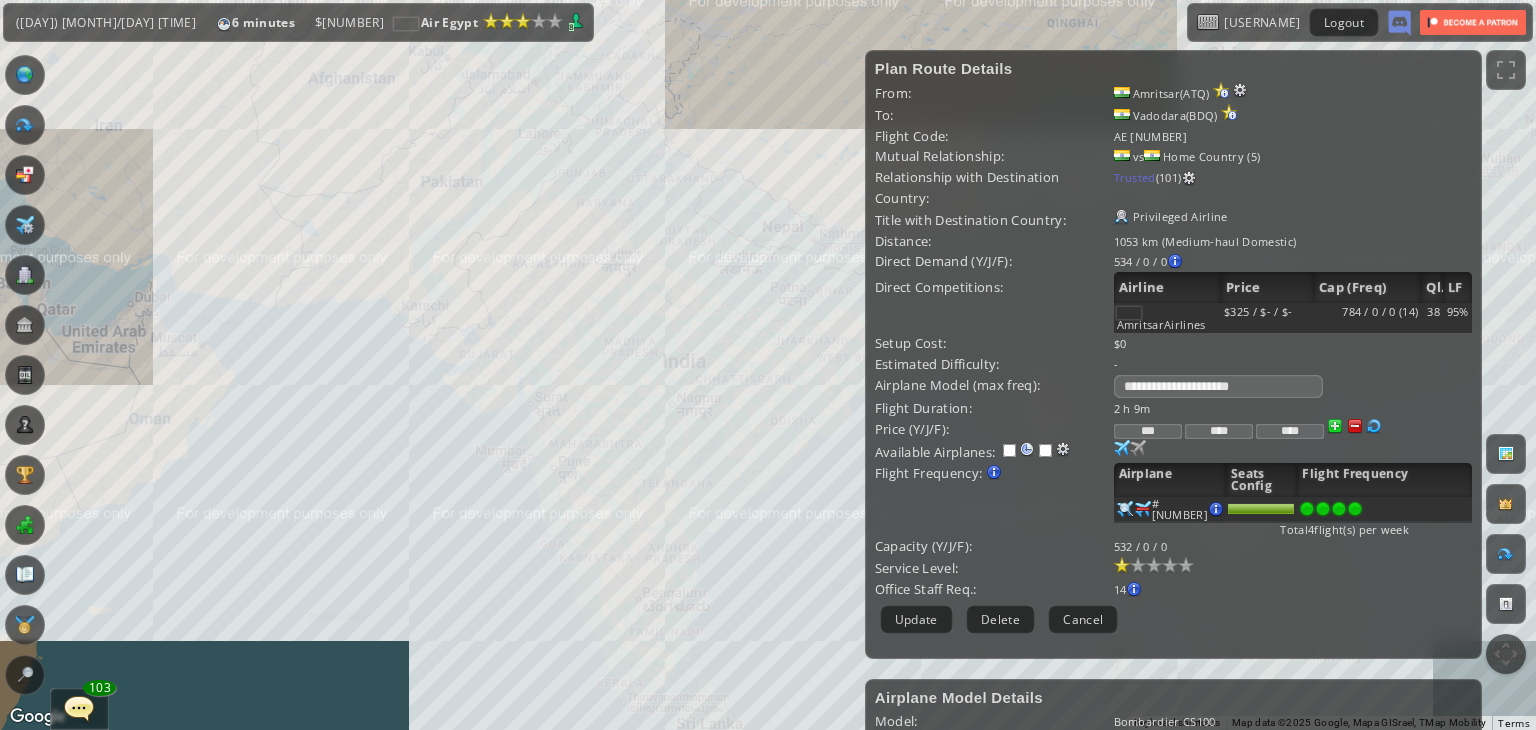 click on "***" at bounding box center (1148, 431) 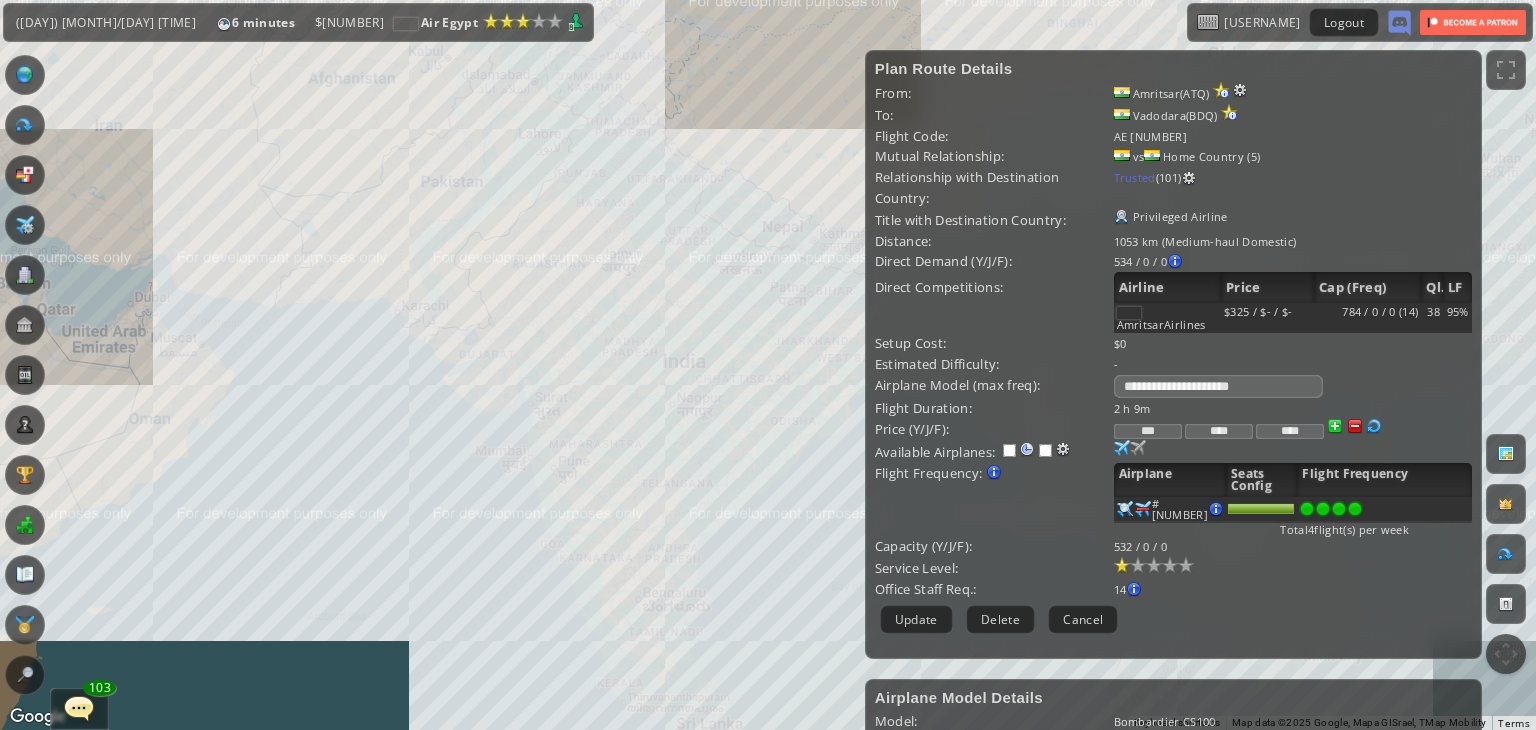click on "**********" at bounding box center (1173, 349) 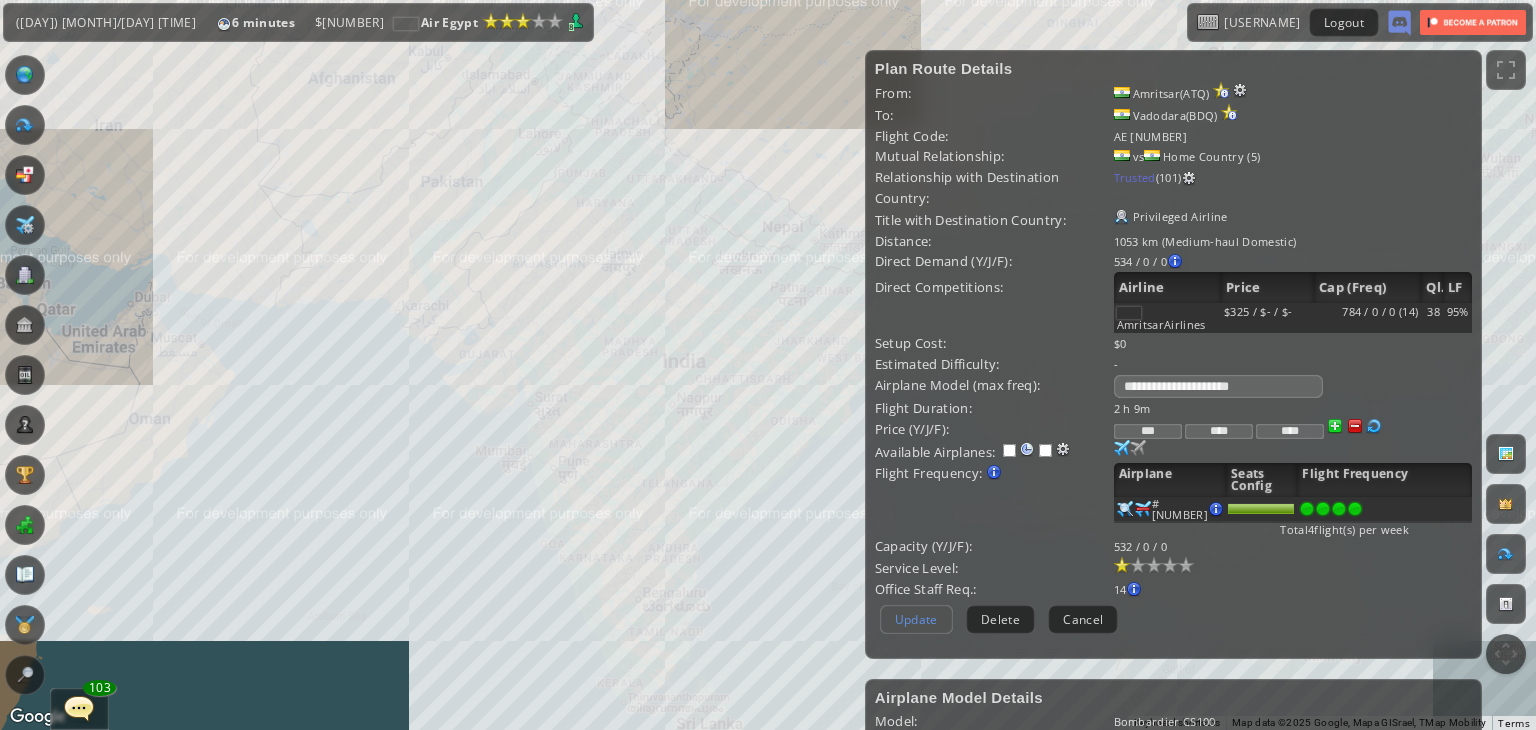 click on "Update" at bounding box center (916, 619) 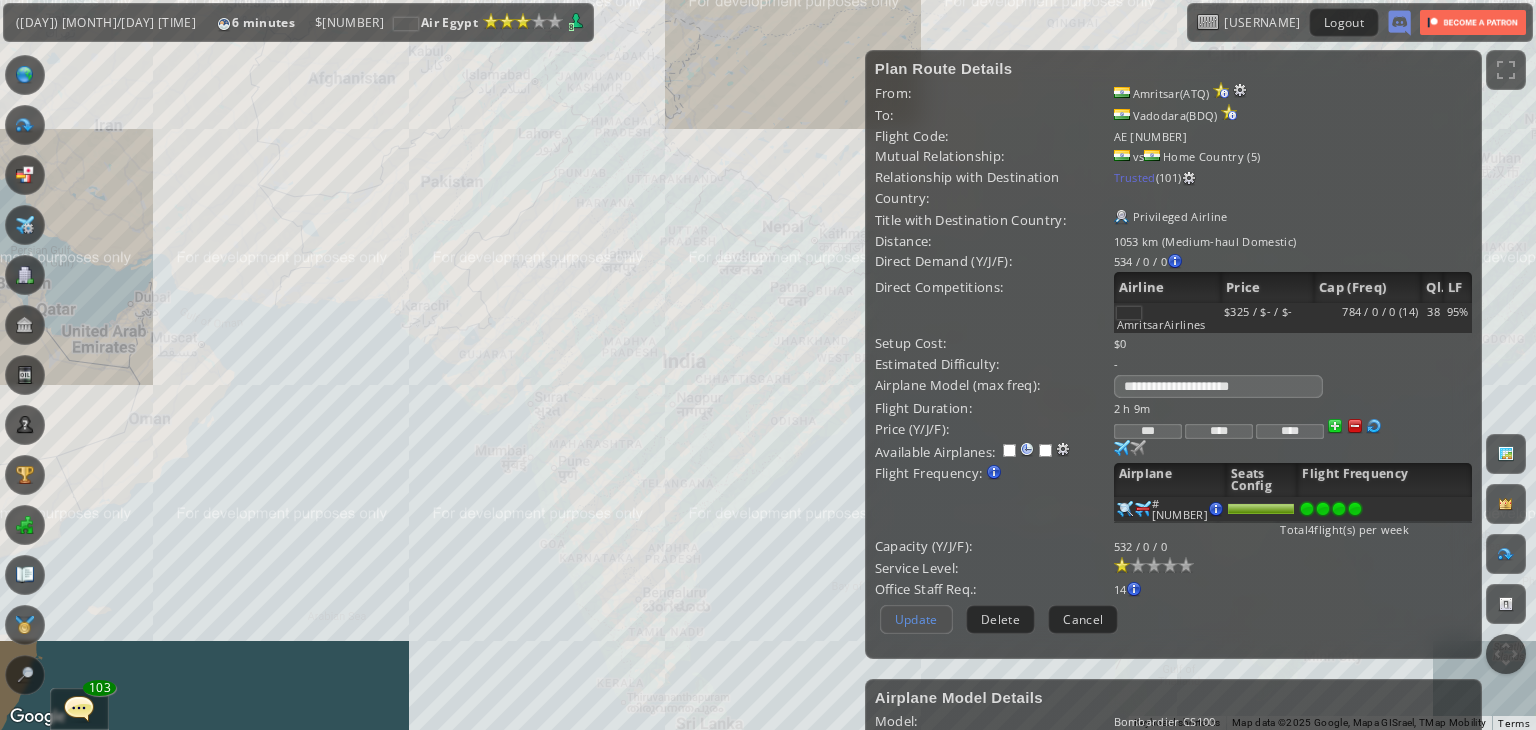 scroll, scrollTop: 160, scrollLeft: 0, axis: vertical 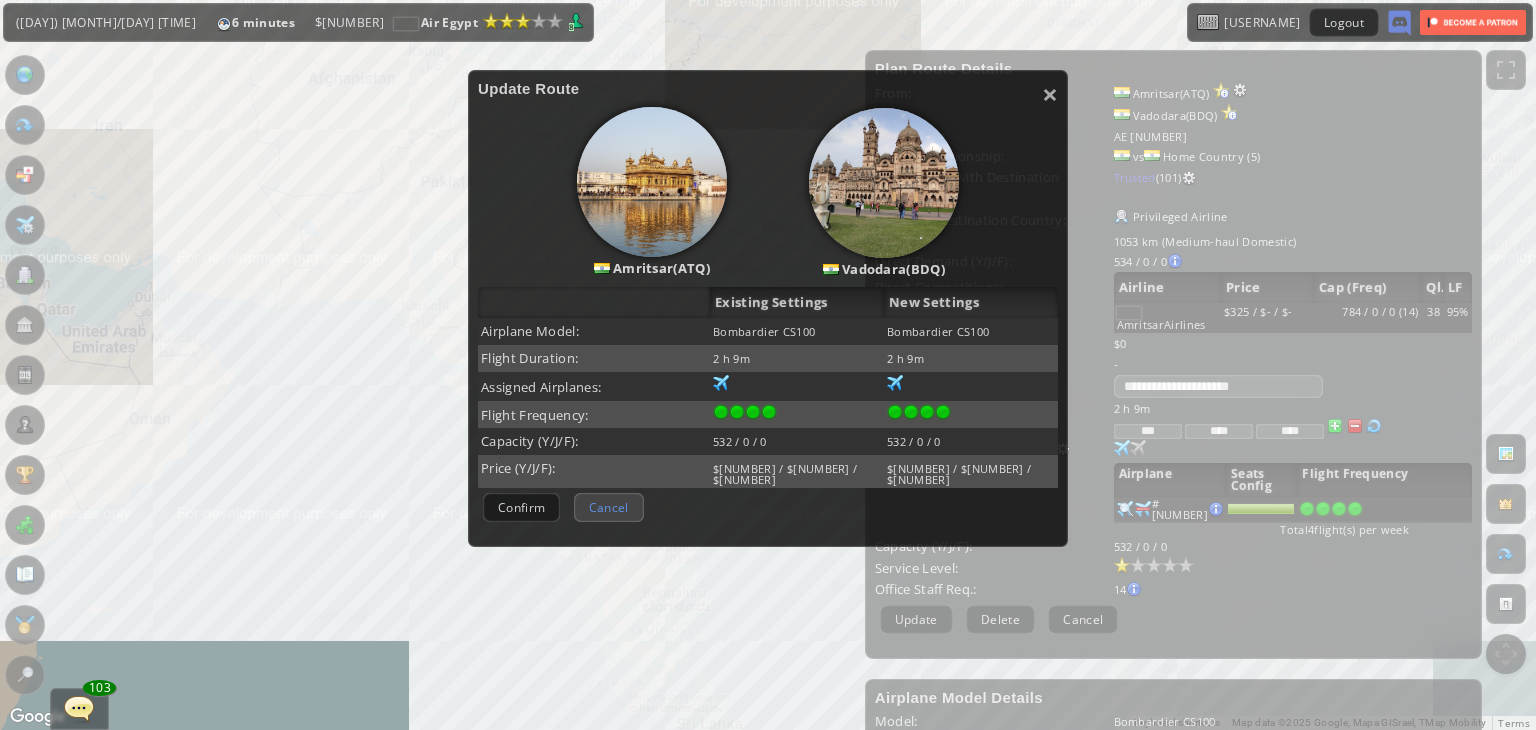 click on "Cancel" at bounding box center (609, 507) 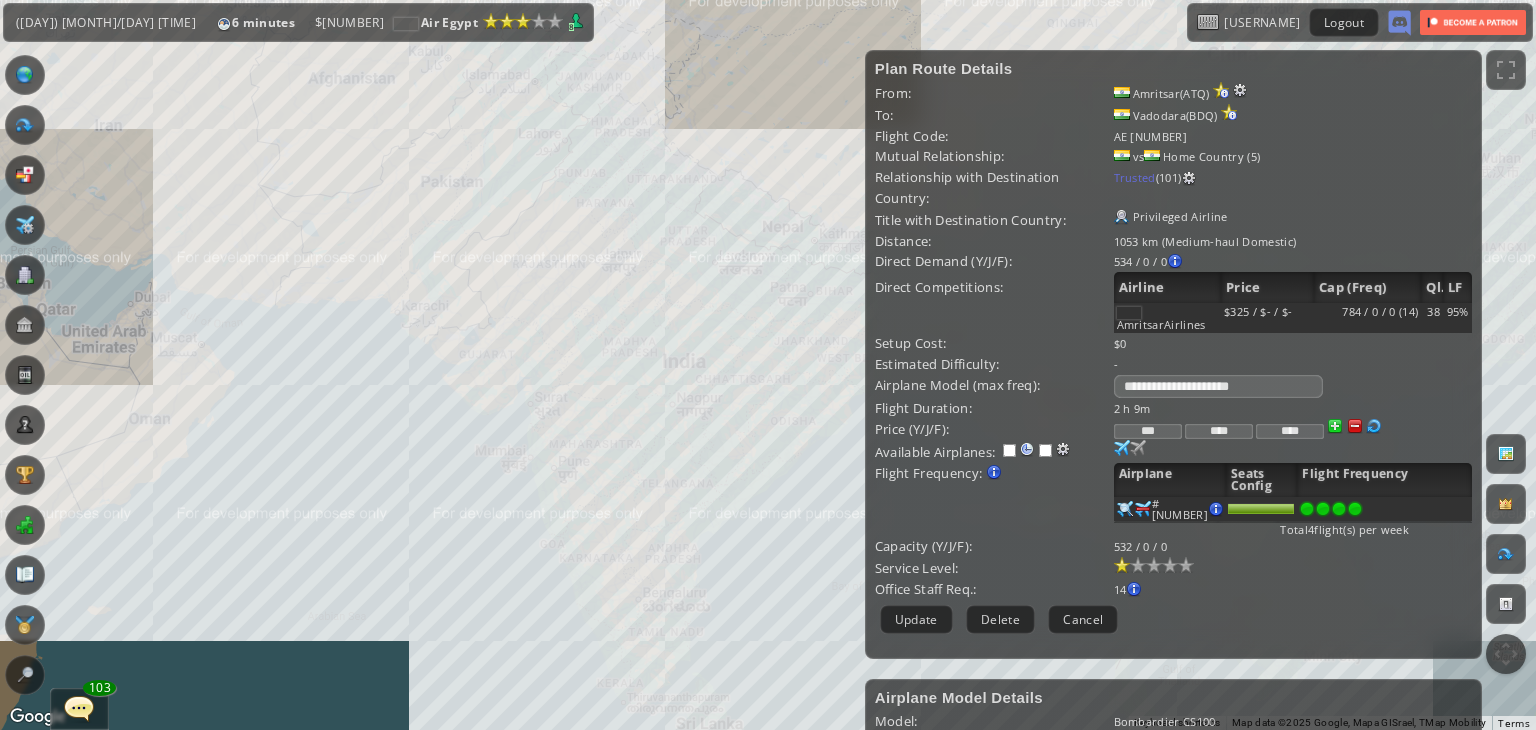 click on "***" at bounding box center (1148, 431) 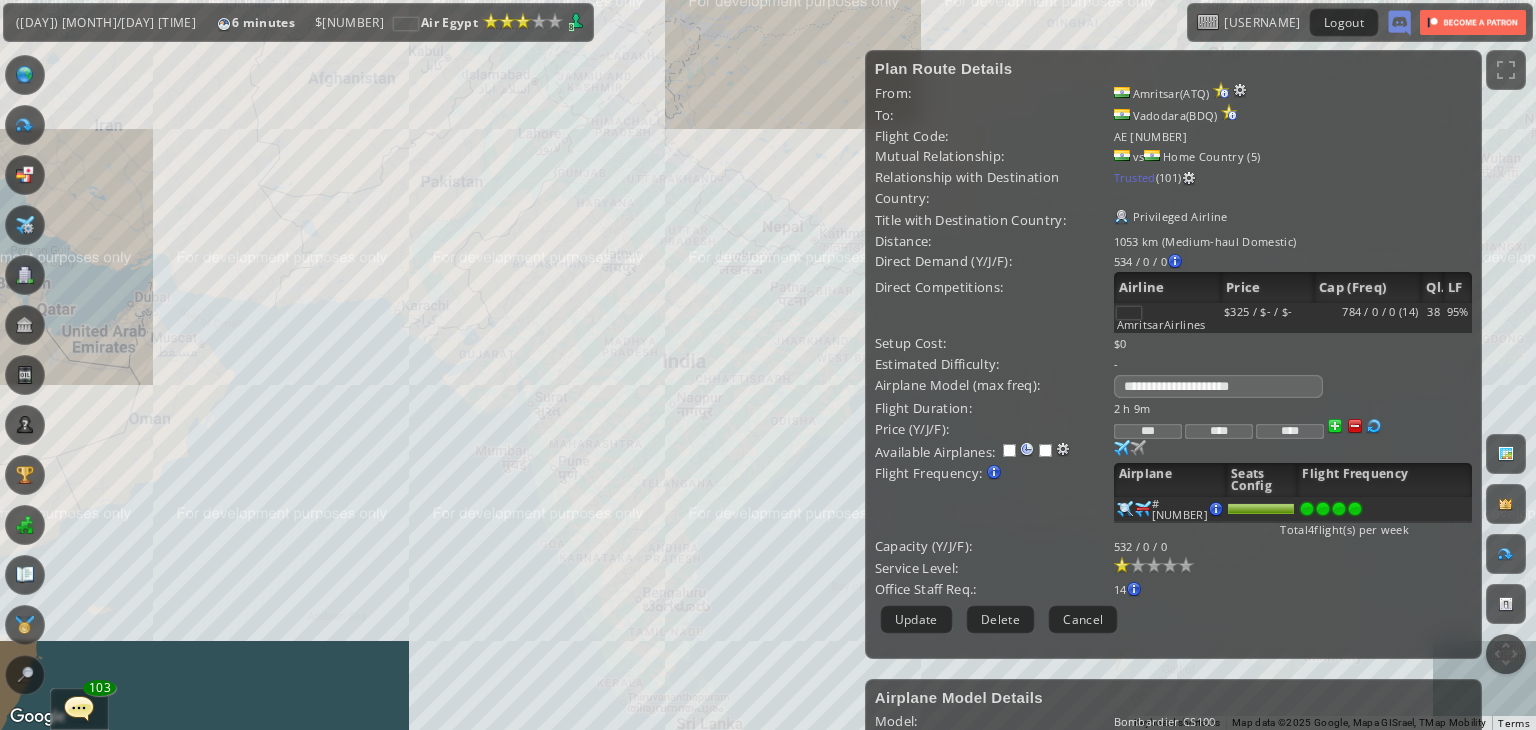 type on "***" 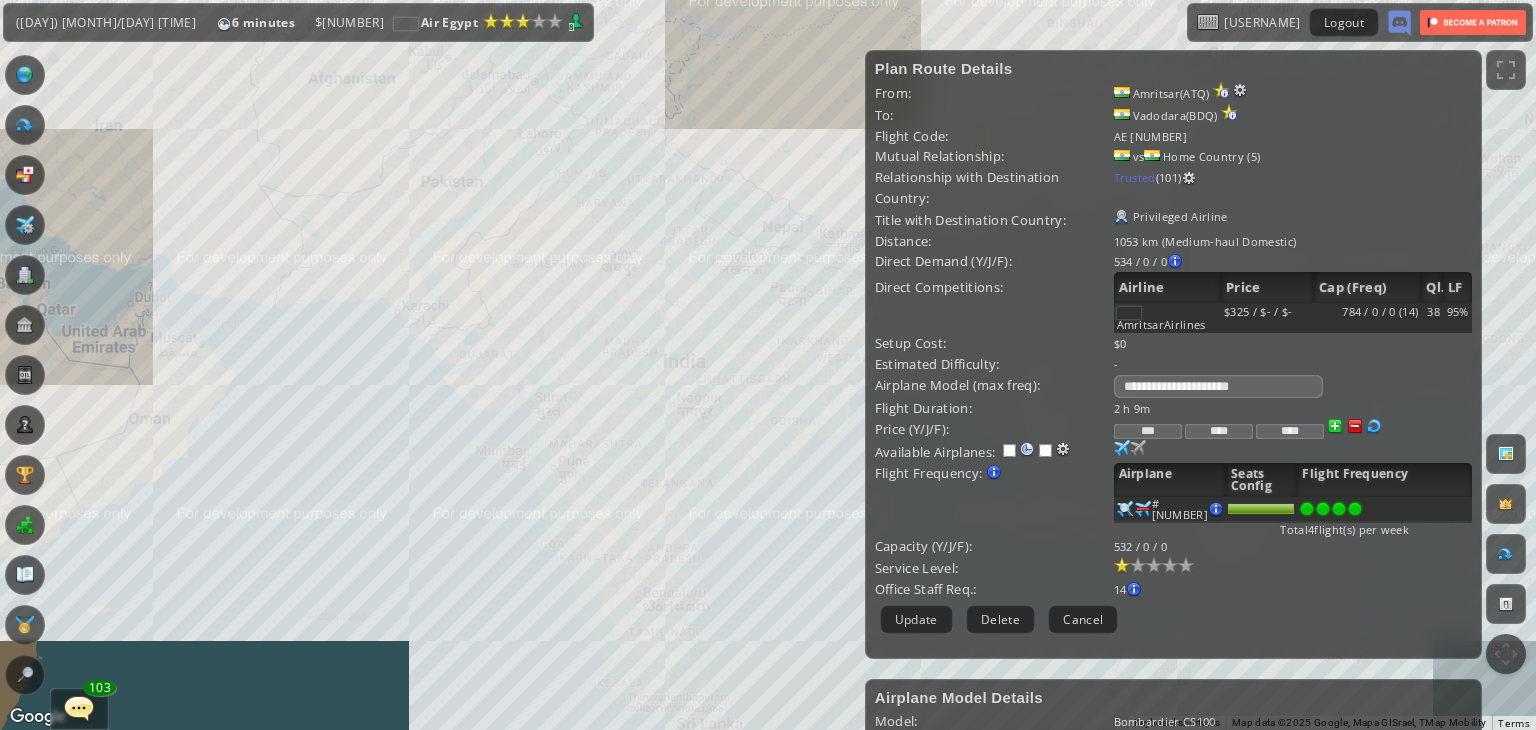 click on "Current Details
From:
[CITY]([CODE])
To:
[CITY]([CODE])
Flight Code:
AE [NUMBER]
Distance:
[NUMBER] km (Medium-haul Domestic)
Airplane:
Bombardier CS100(1)
Price:
$[NUMBER] / $[NUMBER] / $[NUMBER]
Overall Quality:
Overall quality is determined by:
- Fleet Age per Route
- Service Star level per route
- Company wide Service Quality
[NUMBER]
$[NUMBER]" at bounding box center [1173, 354] 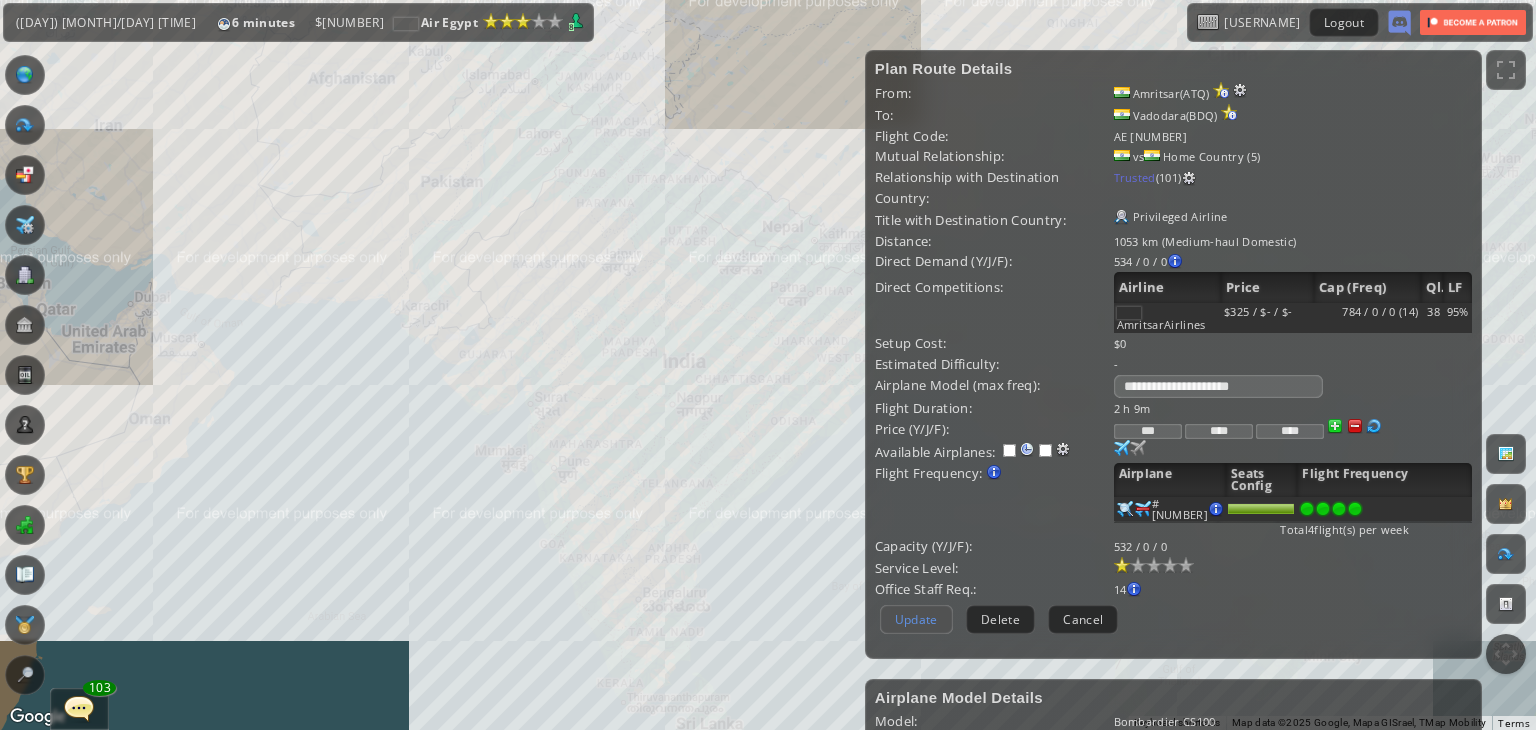 click on "**********" at bounding box center [1173, 349] 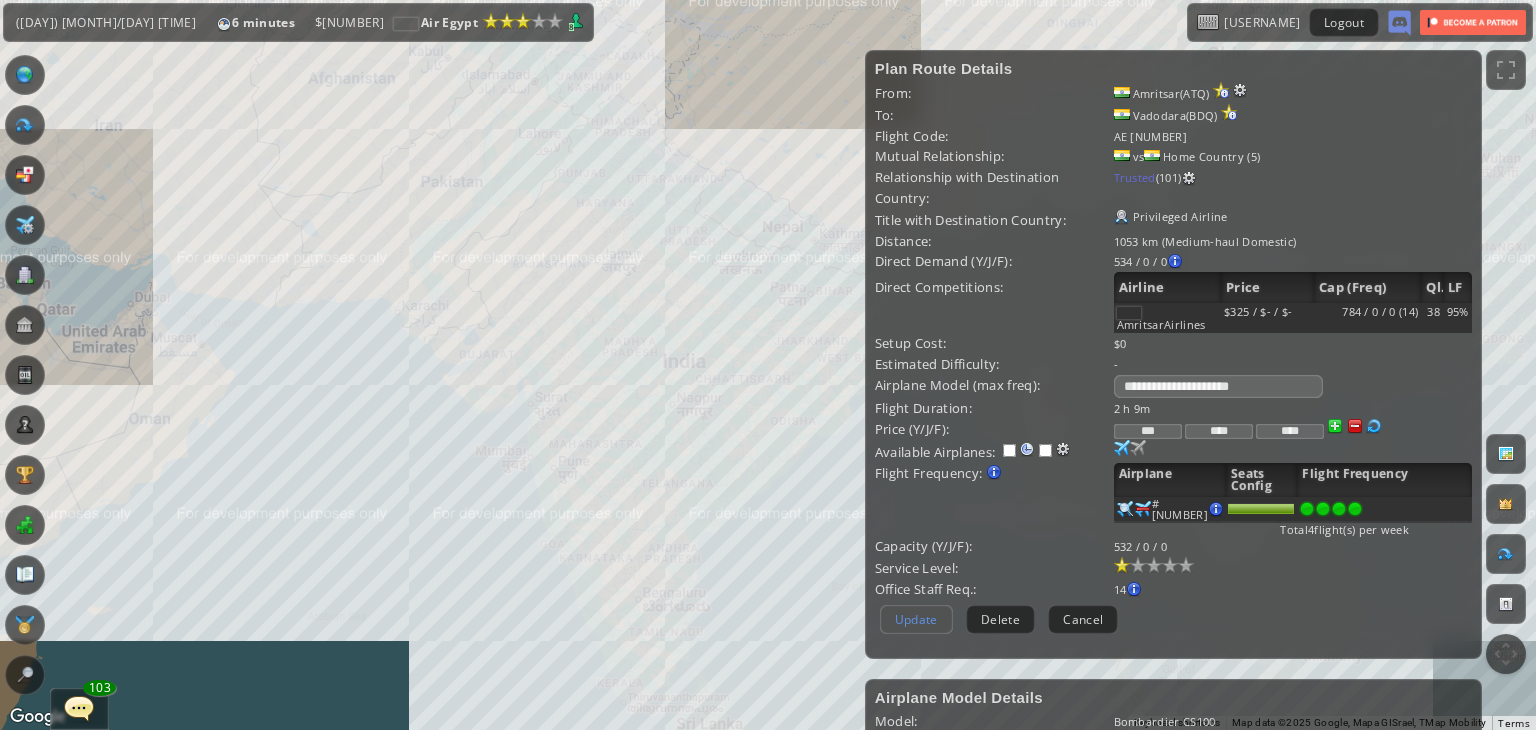 click on "Update" at bounding box center (916, 619) 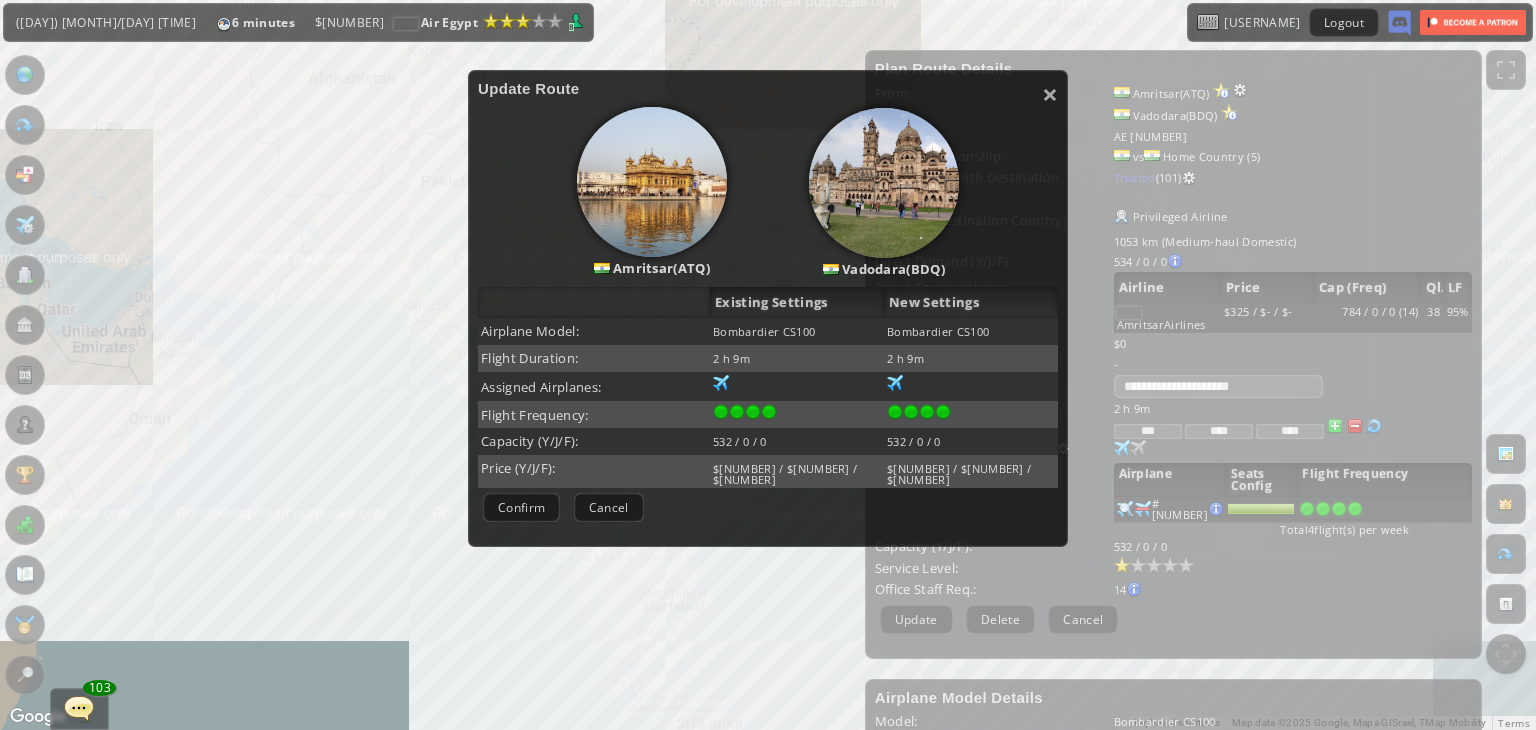 click on "Confirm" at bounding box center [521, 507] 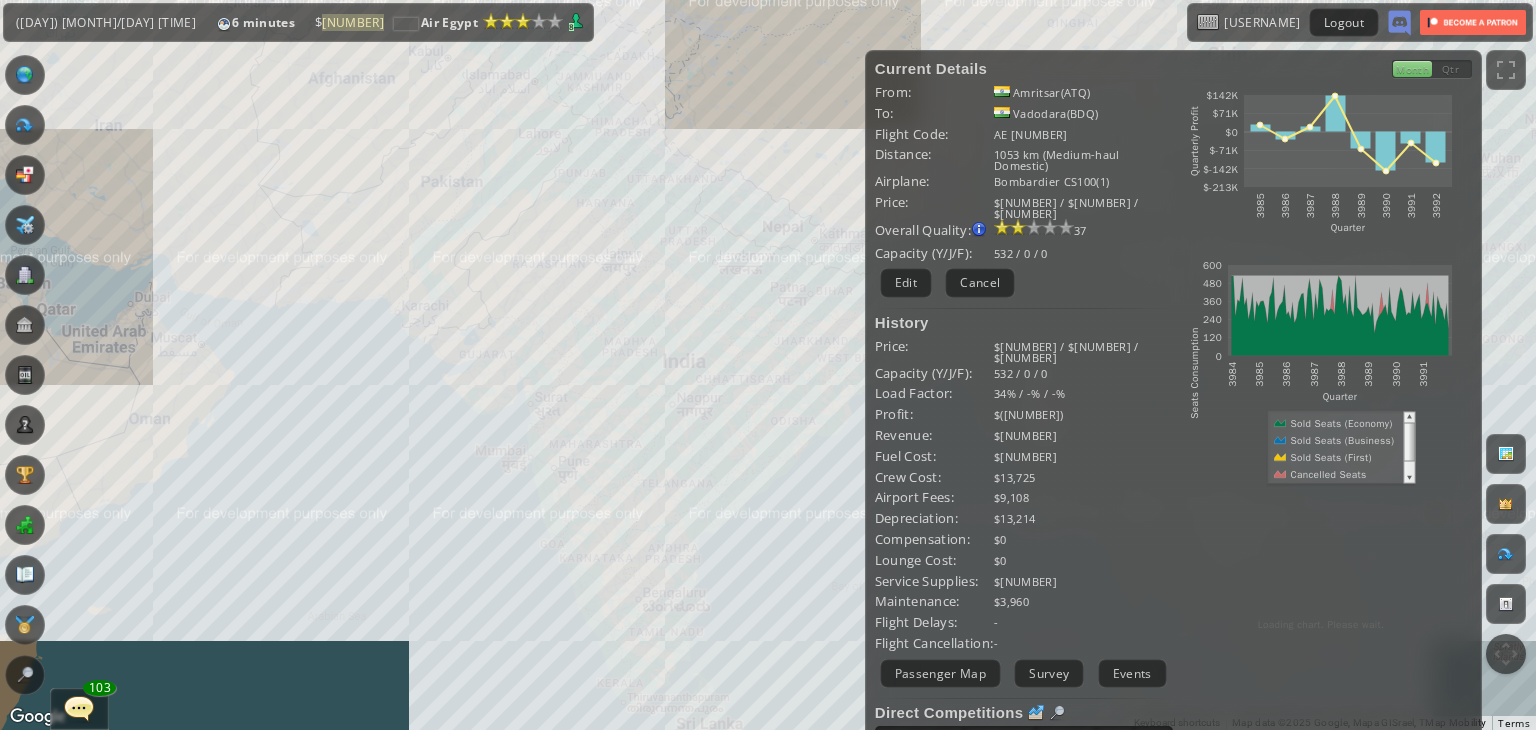 scroll, scrollTop: 0, scrollLeft: 0, axis: both 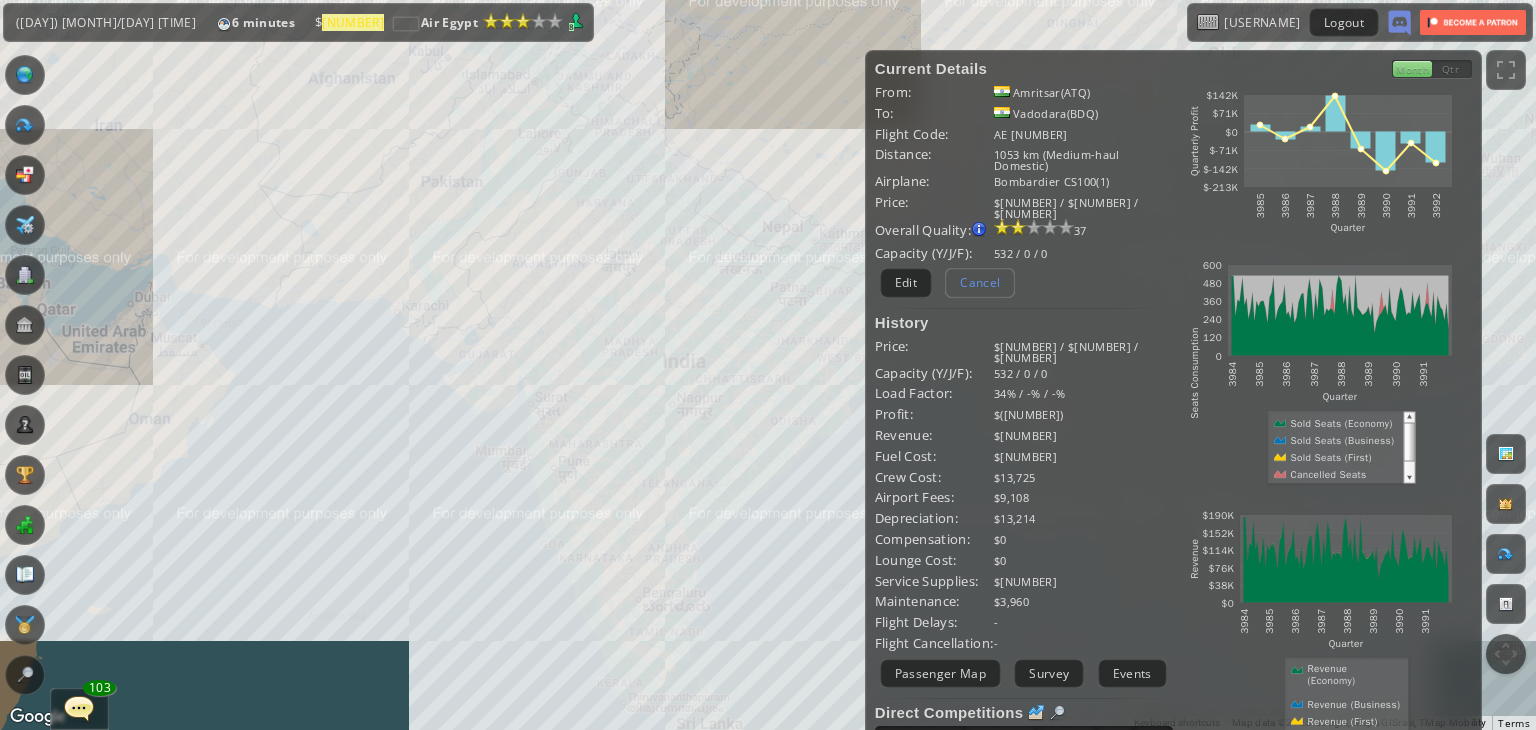 click on "Cancel" at bounding box center (980, 282) 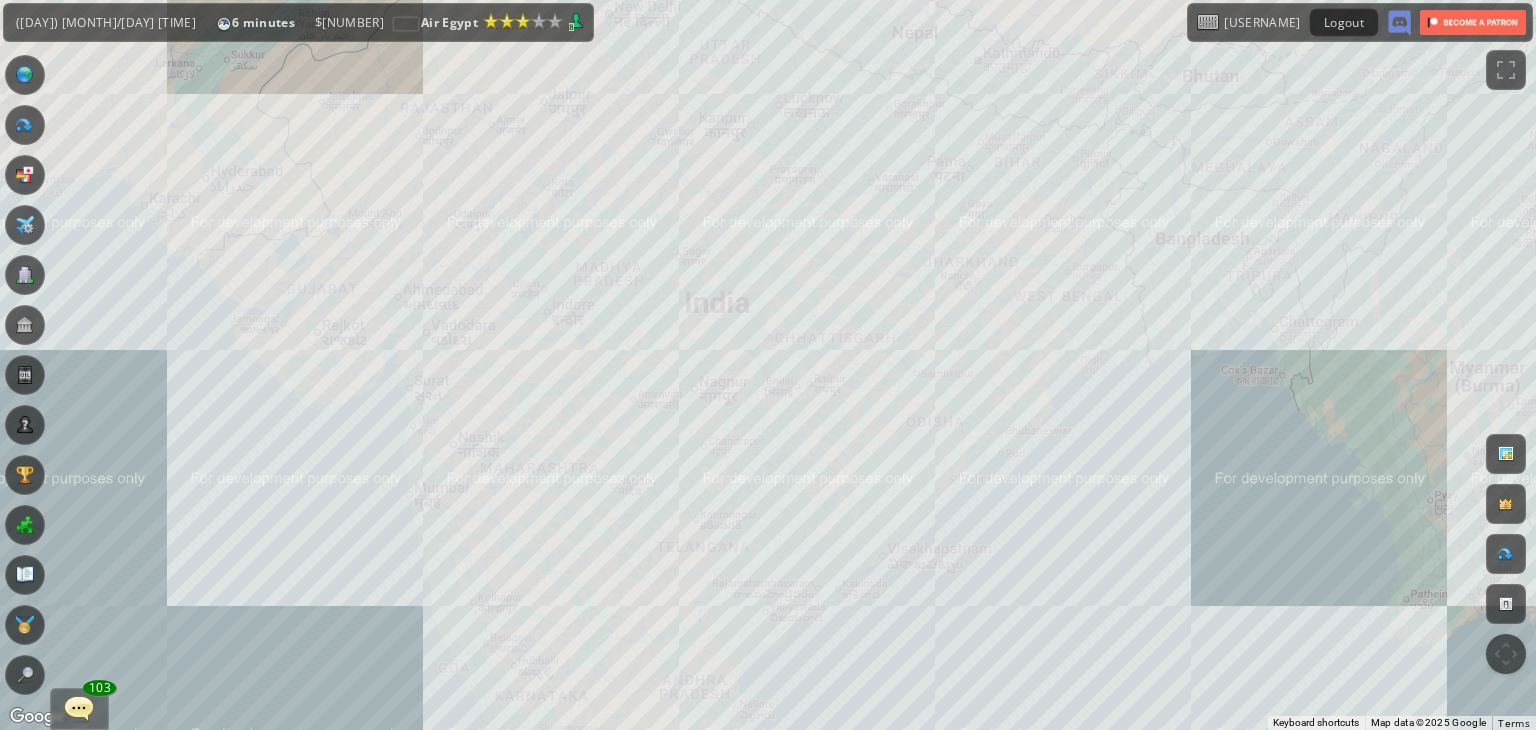 click on "To navigate, press the arrow keys." at bounding box center [768, 365] 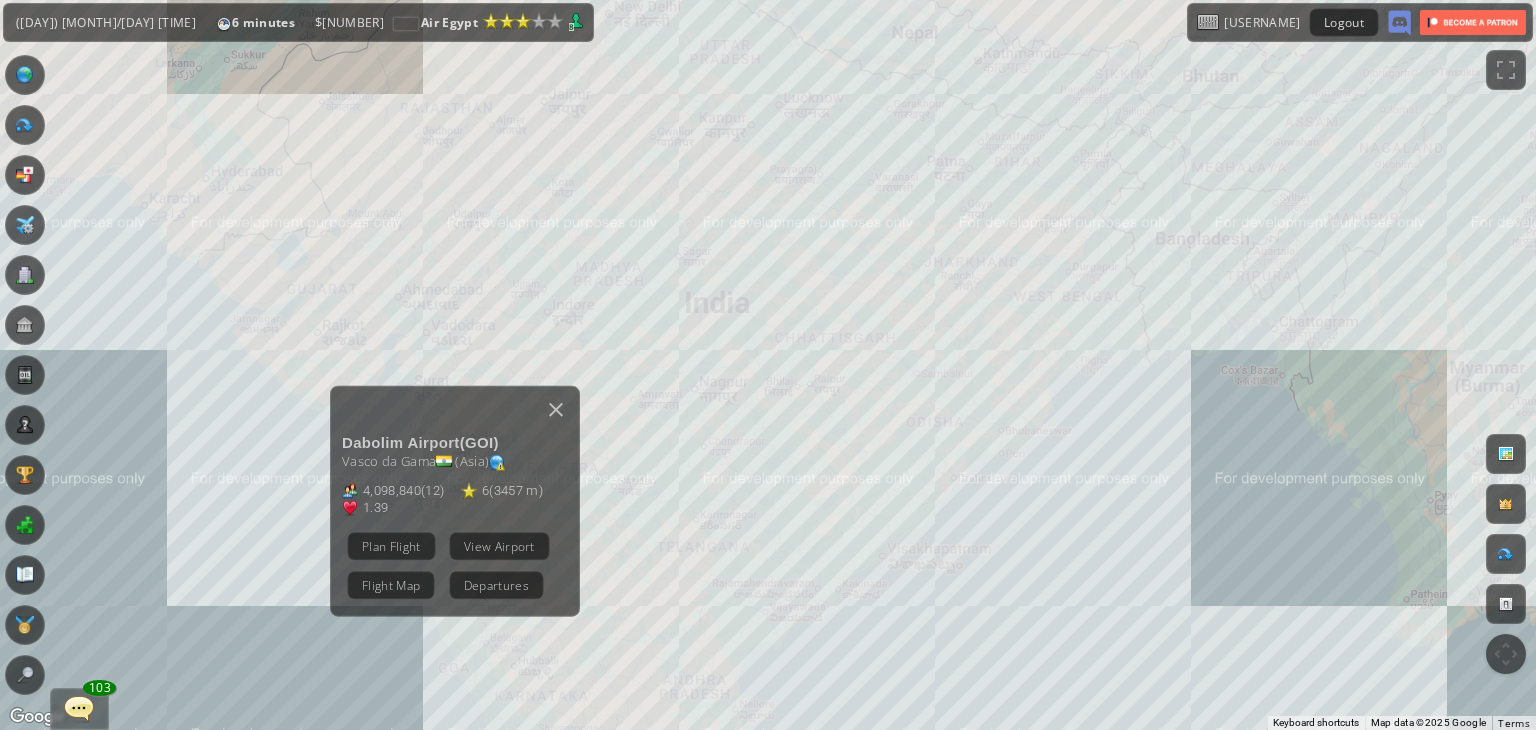 click at bounding box center [556, 410] 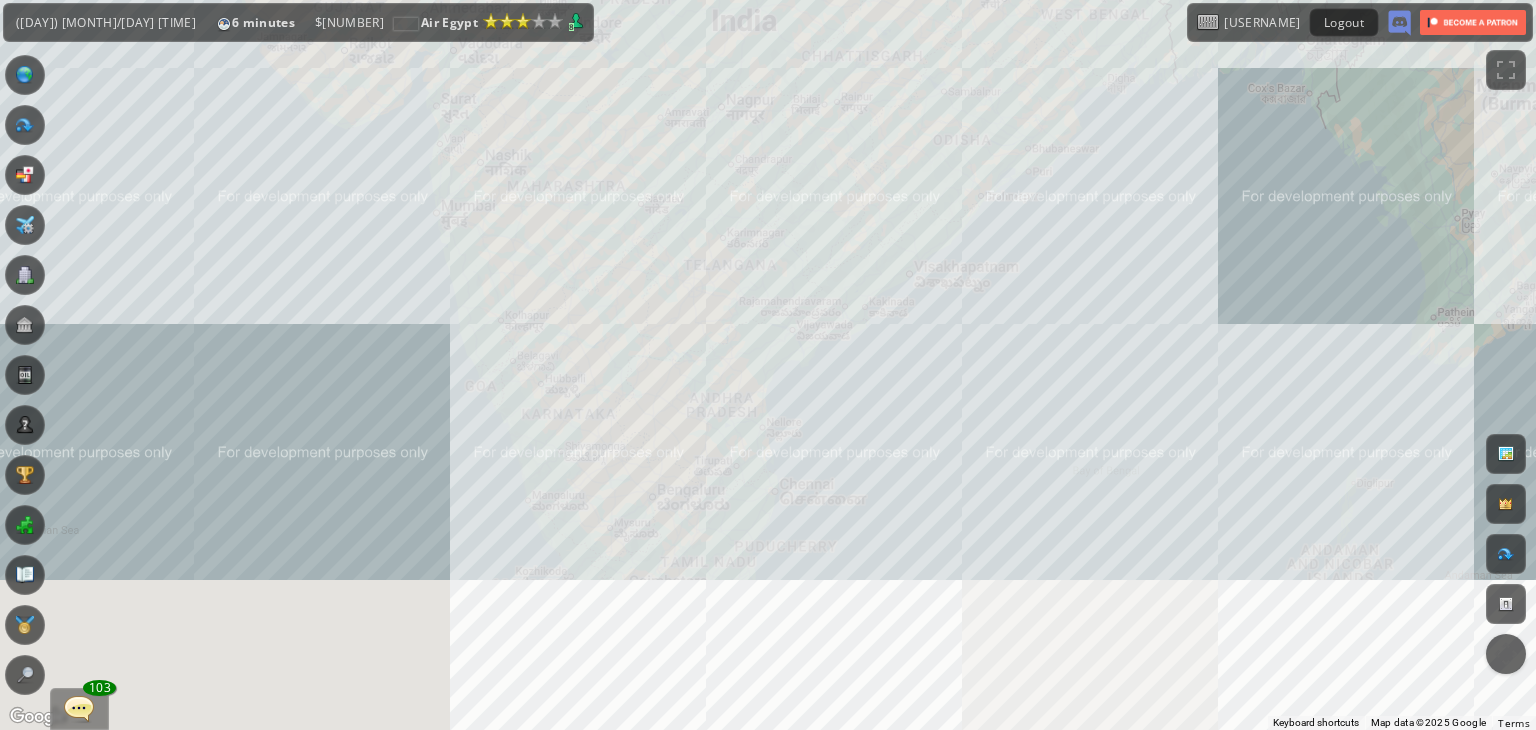 drag, startPoint x: 516, startPoint y: 360, endPoint x: 520, endPoint y: 289, distance: 71.11259 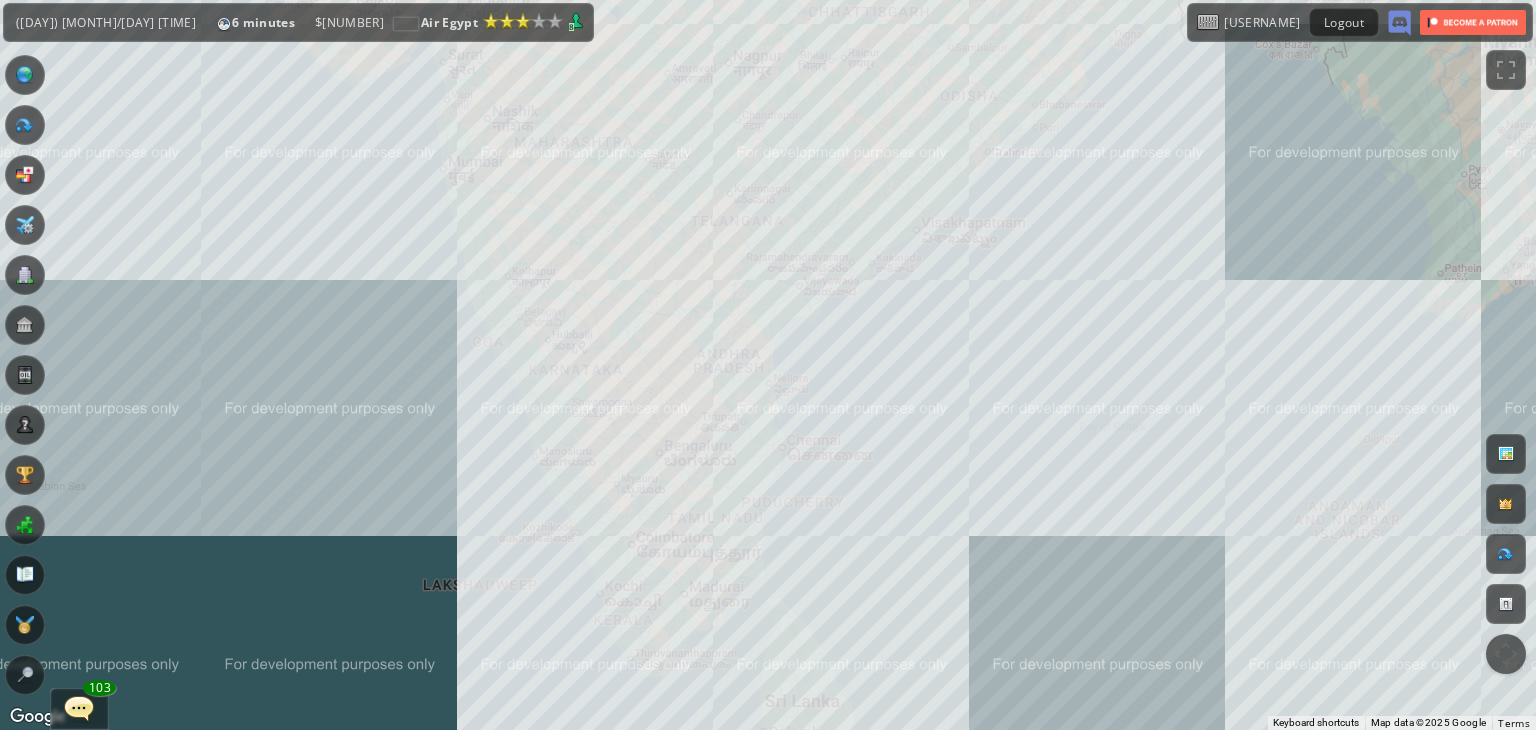 click on "To navigate, press the arrow keys." at bounding box center [768, 365] 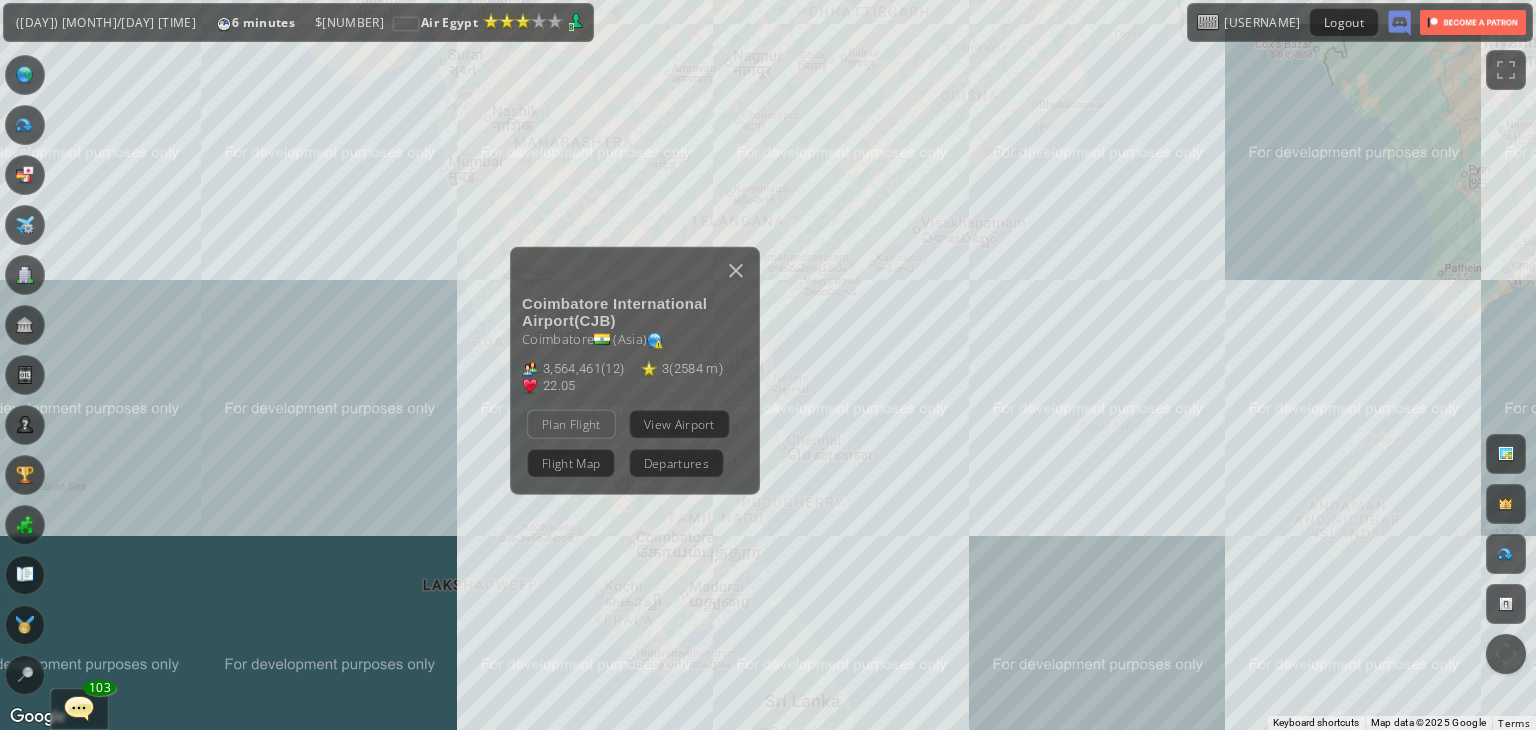 click on "Plan Flight" at bounding box center [571, 424] 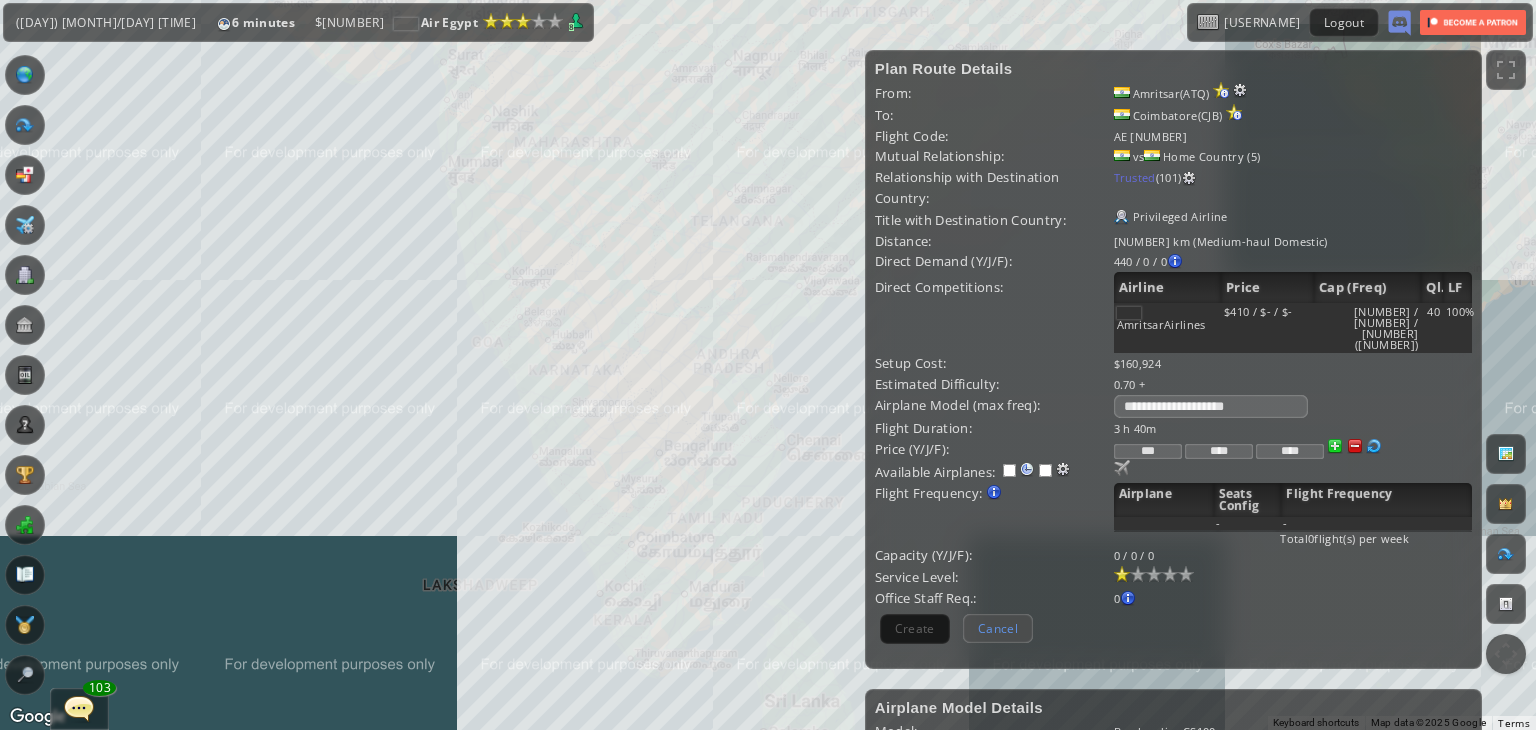 click on "Cancel" at bounding box center [998, 628] 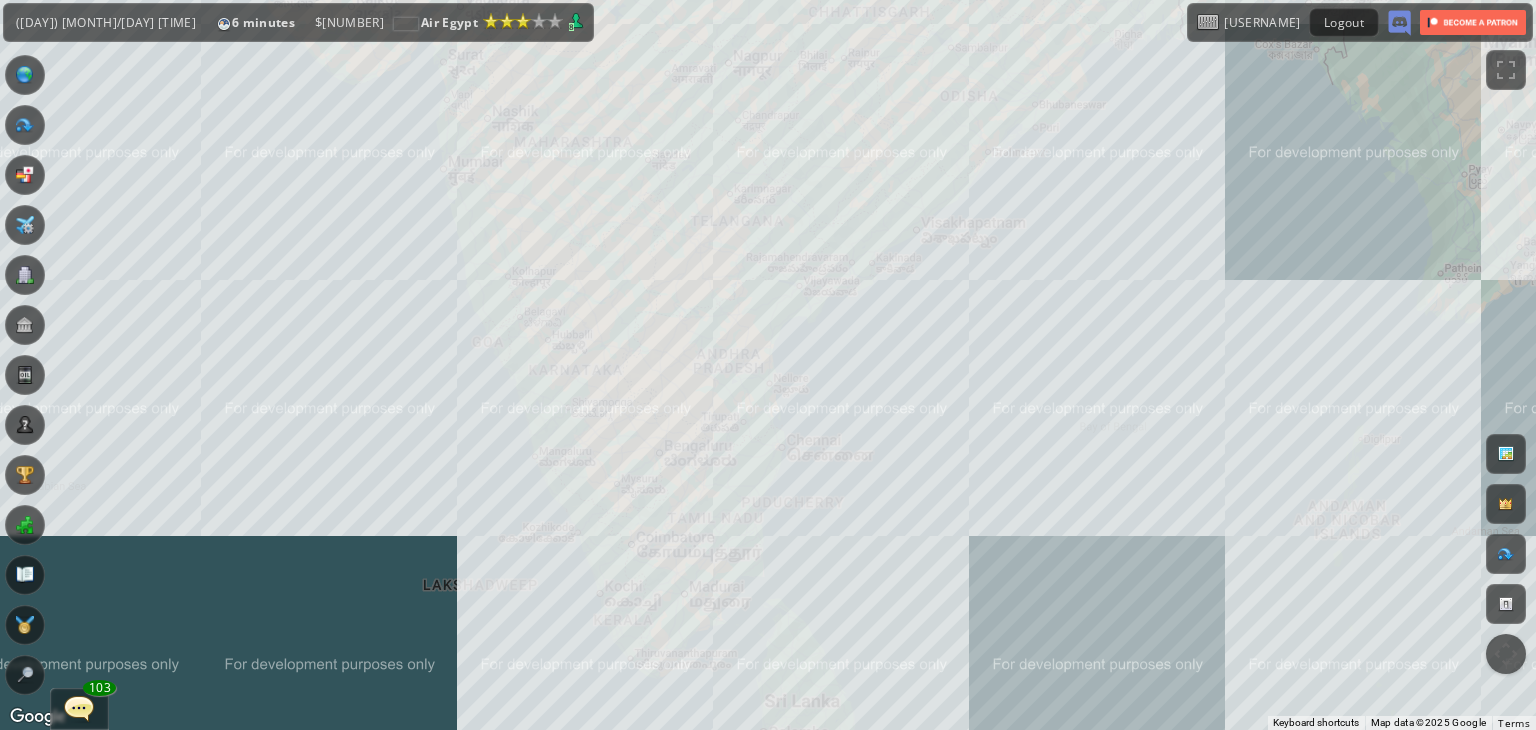 click on "To navigate, press the arrow keys." at bounding box center [768, 365] 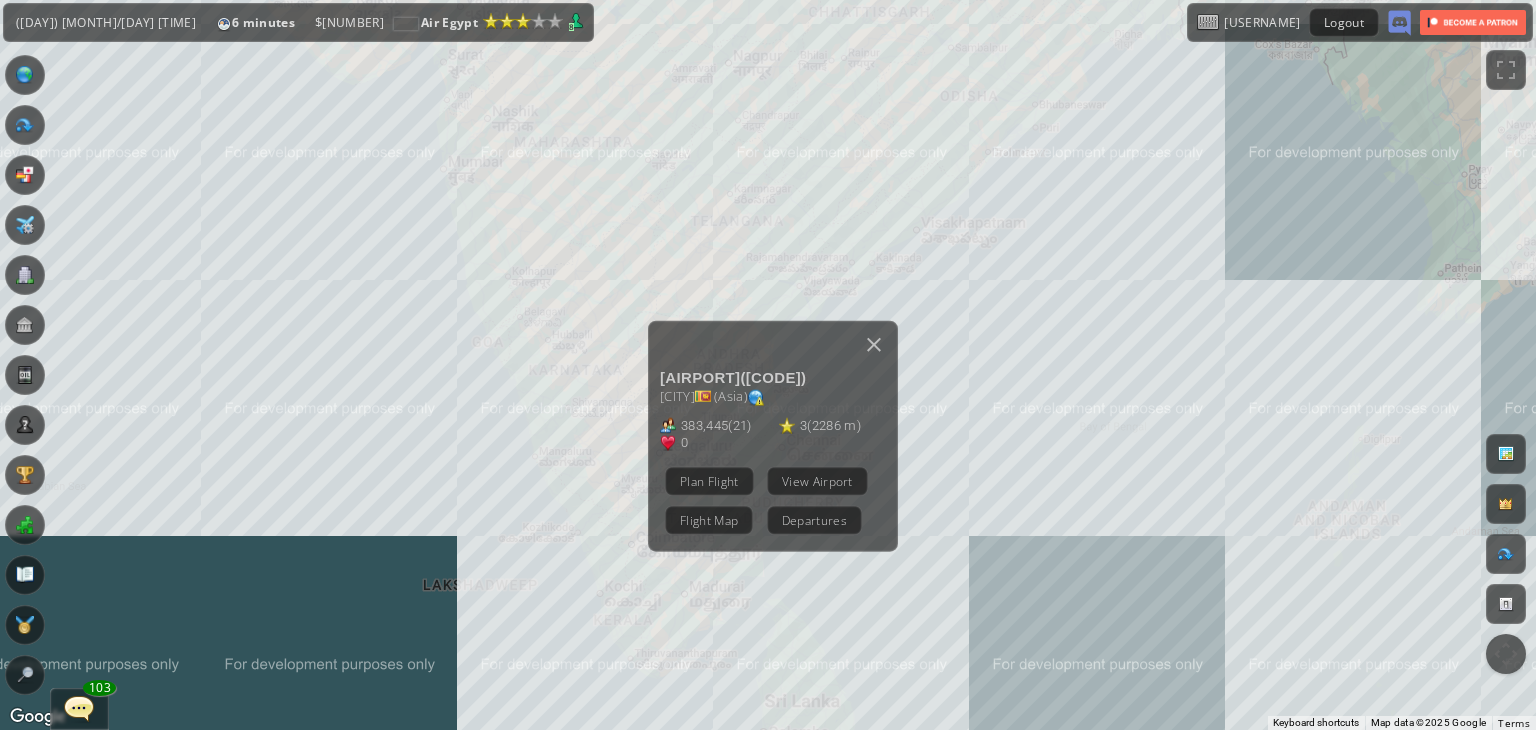 drag, startPoint x: 618, startPoint y: 605, endPoint x: 604, endPoint y: 589, distance: 21.260292 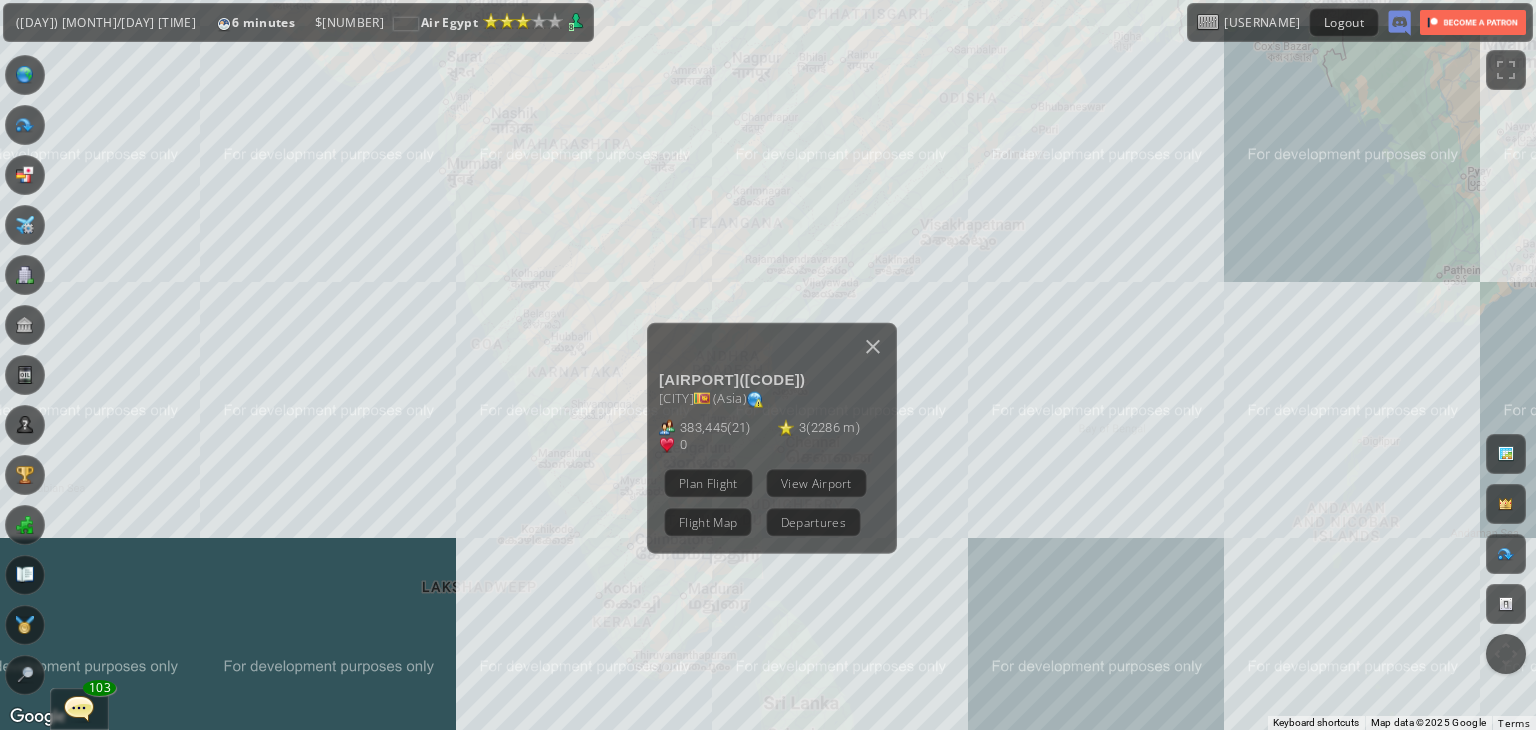 click on "To navigate, press the arrow keys.
[AIRPORT]  ( [CODE] )
[CITY]  ( Asia )
[NUMBER]  ( [NUMBER] )
[NUMBER]  ( [NUMBER] m )
[NUMBER]
Plan Flight
View Airport
Flight Map
Departures" at bounding box center (768, 365) 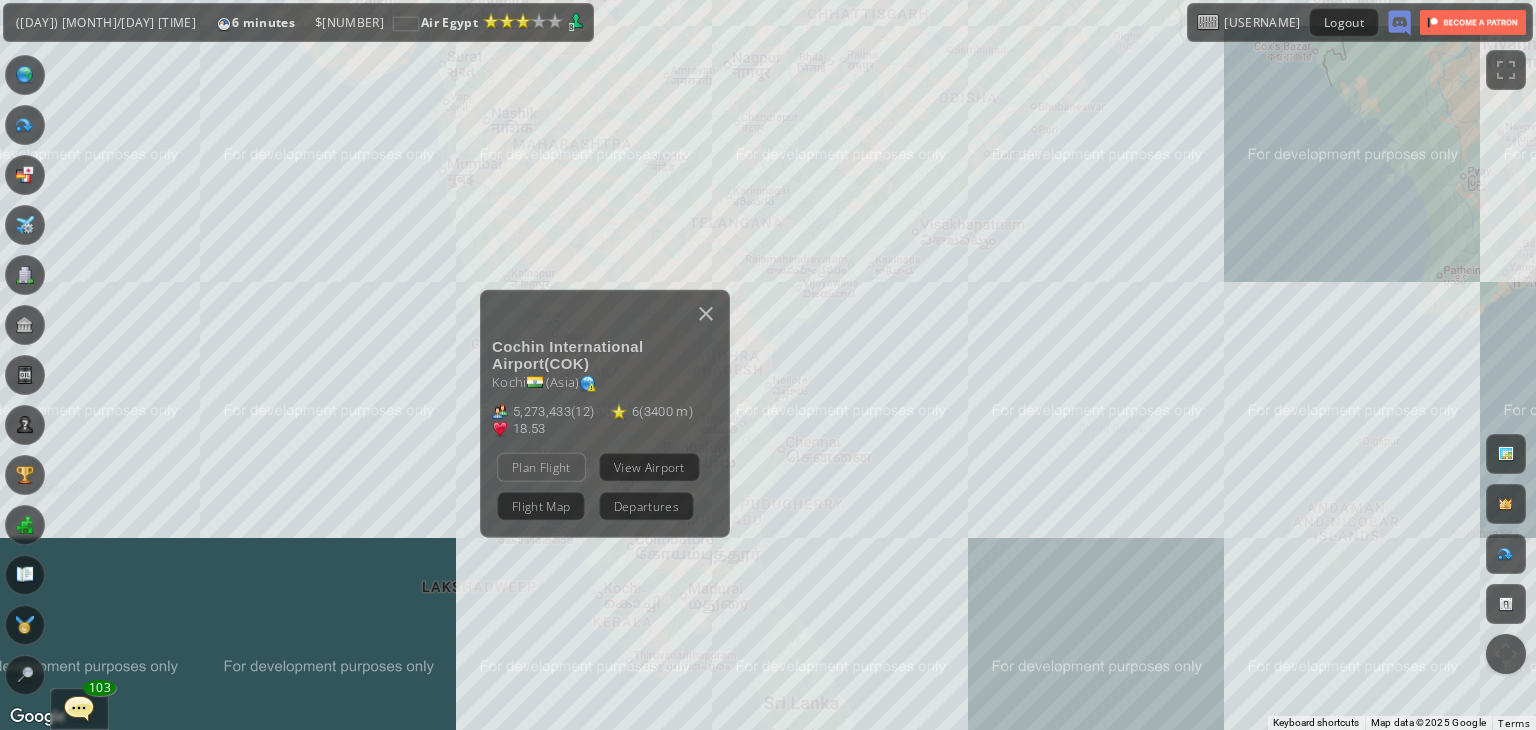click on "Plan Flight" at bounding box center (541, 467) 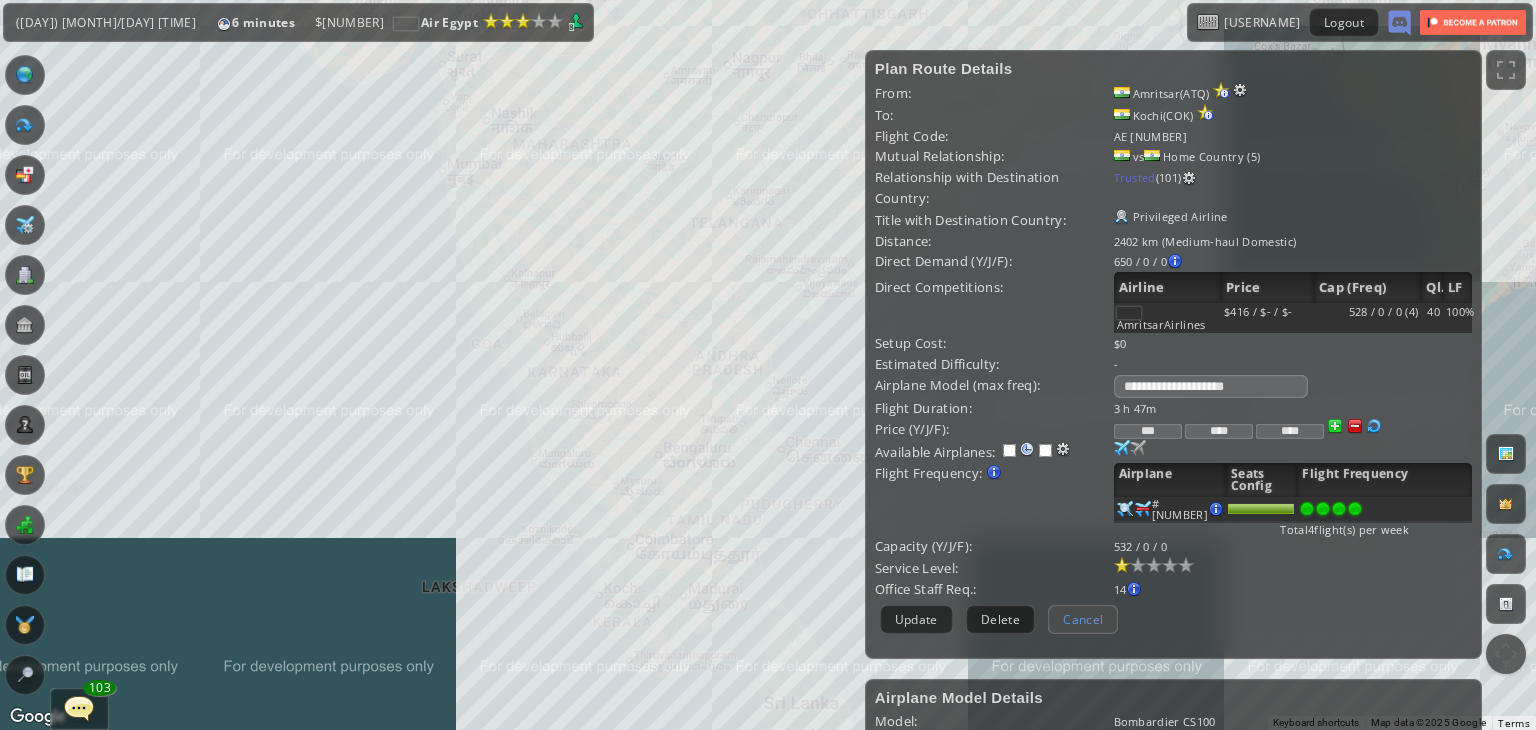 click on "Cancel" at bounding box center (1083, 619) 